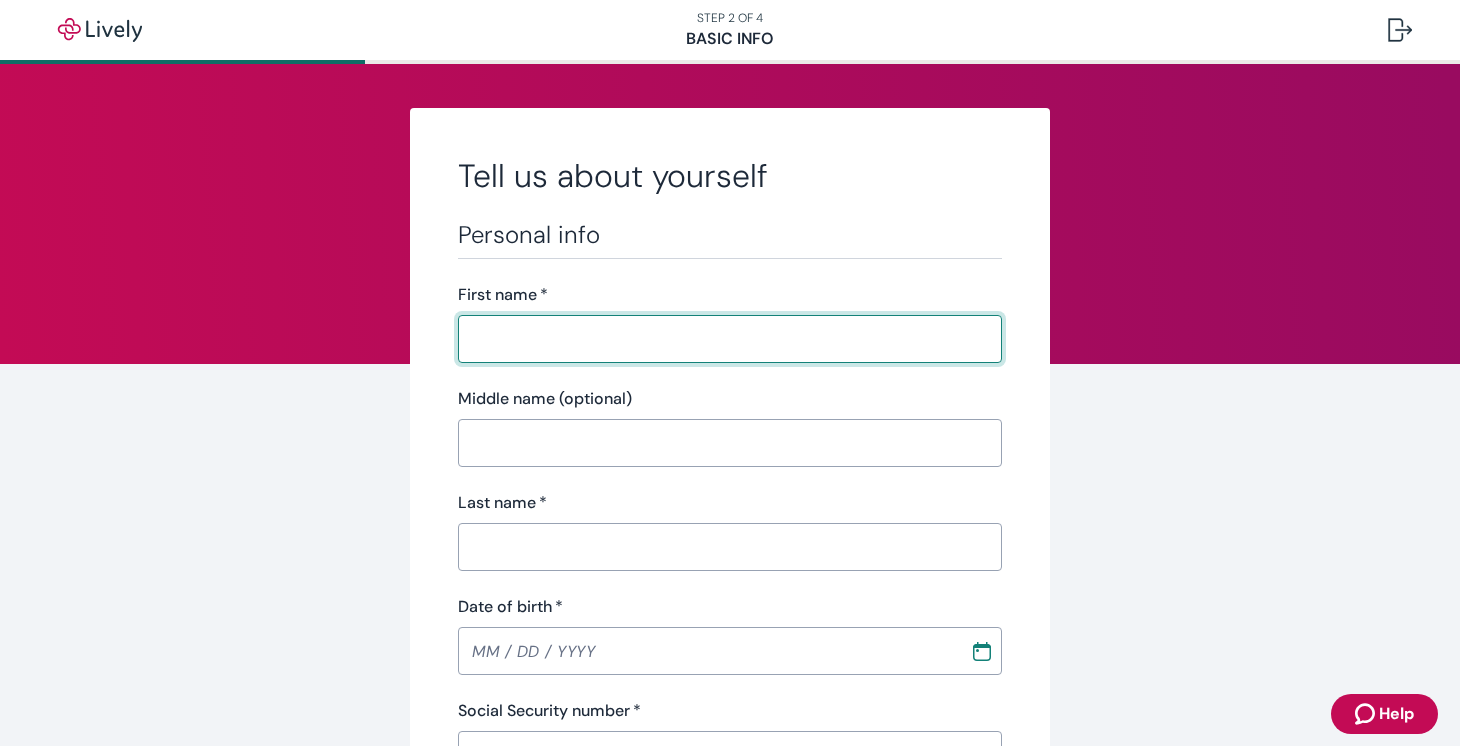 scroll, scrollTop: 0, scrollLeft: 0, axis: both 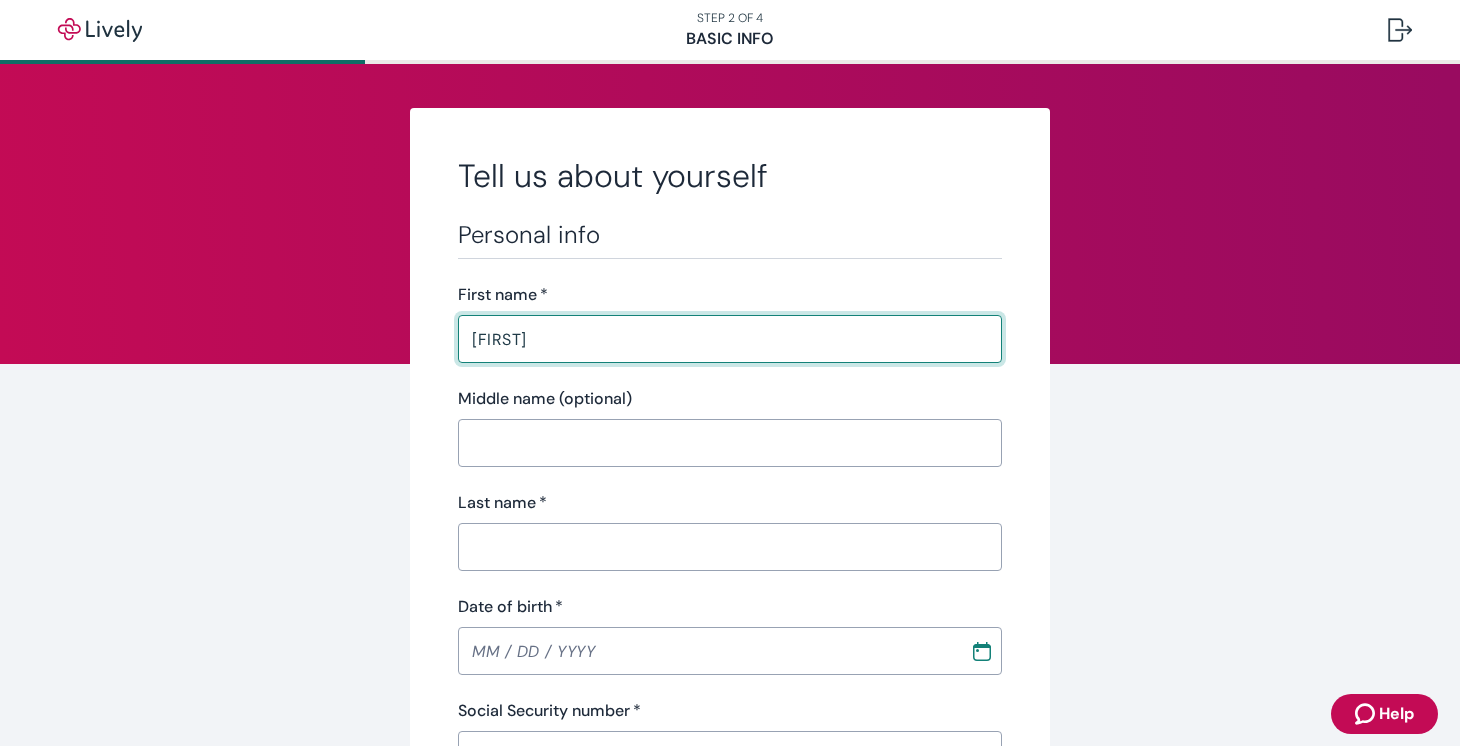 type on "[LAST]" 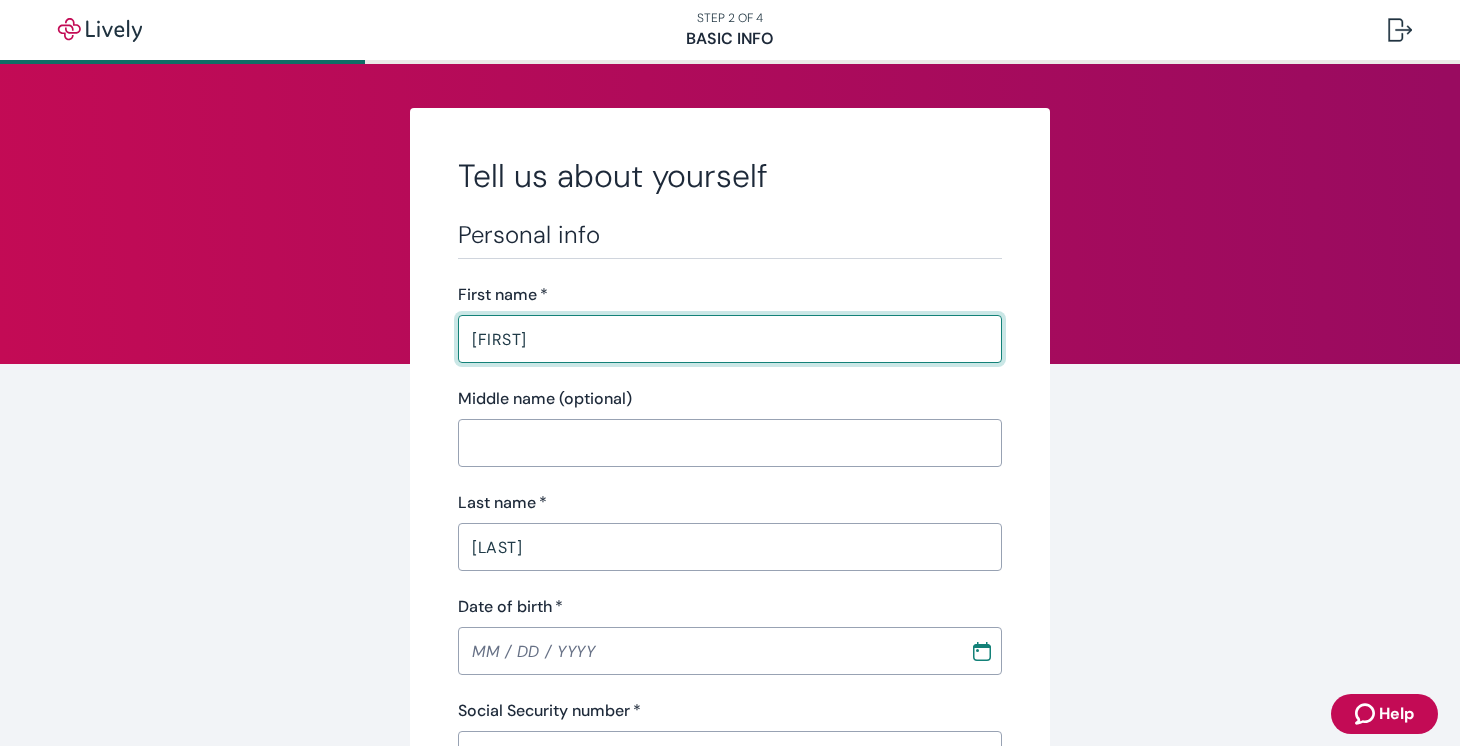 type on "[PHONE]" 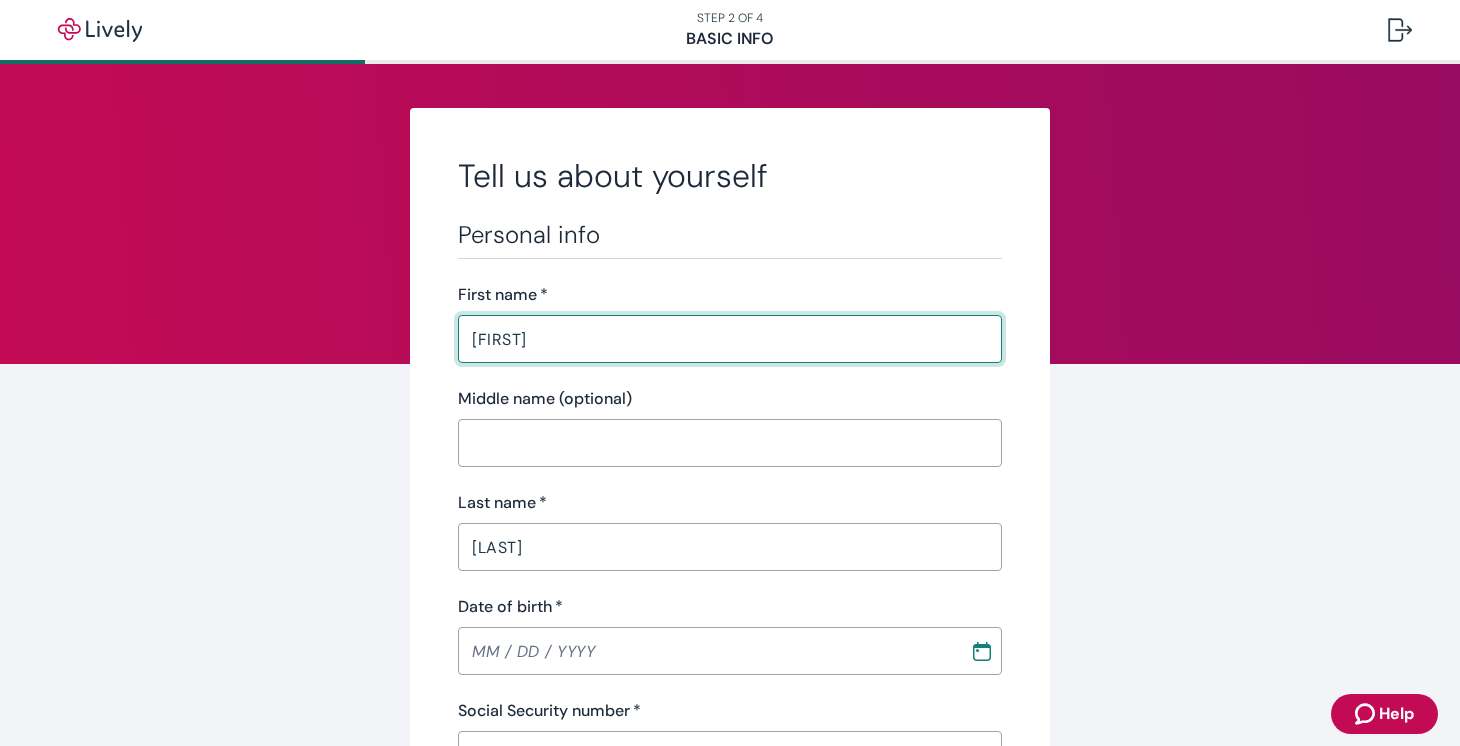 type on "MA" 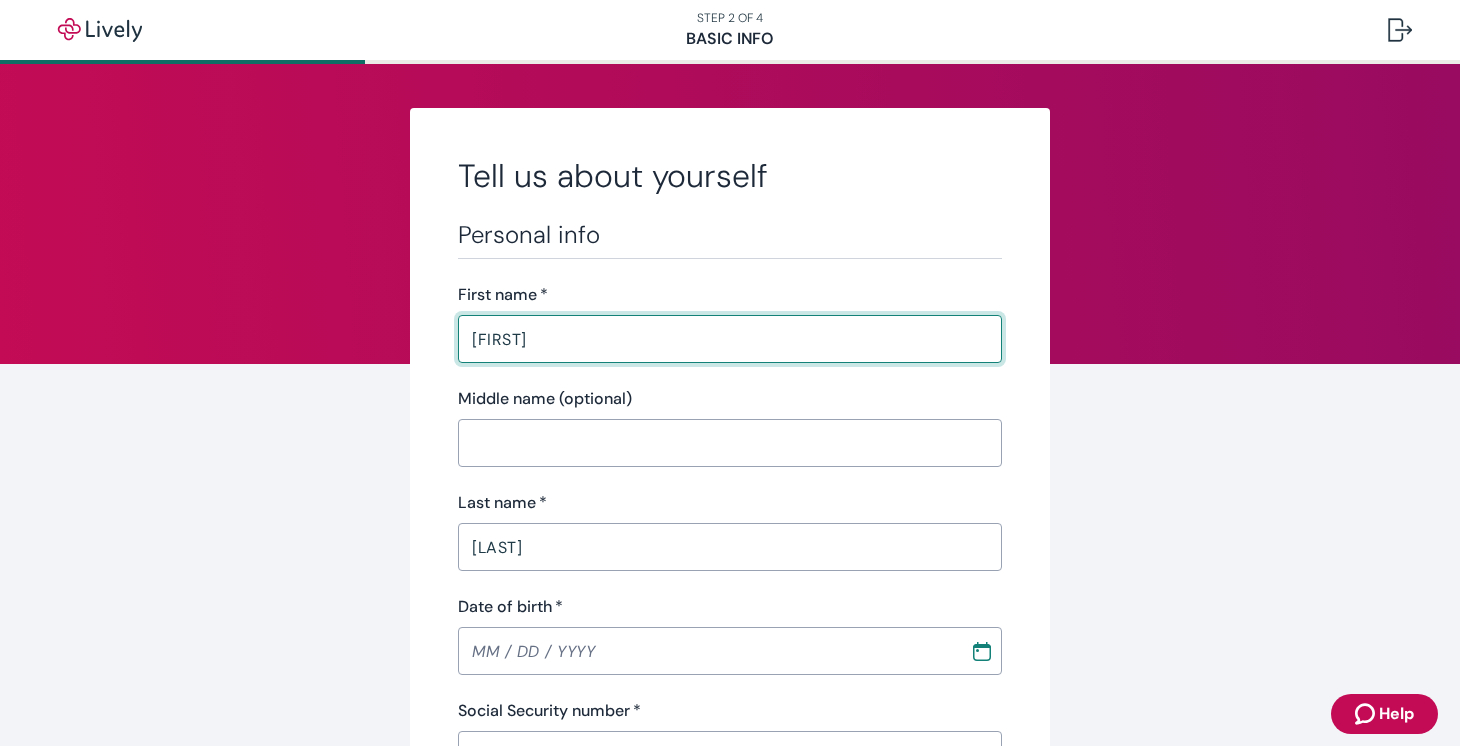 type on "[ZIP]" 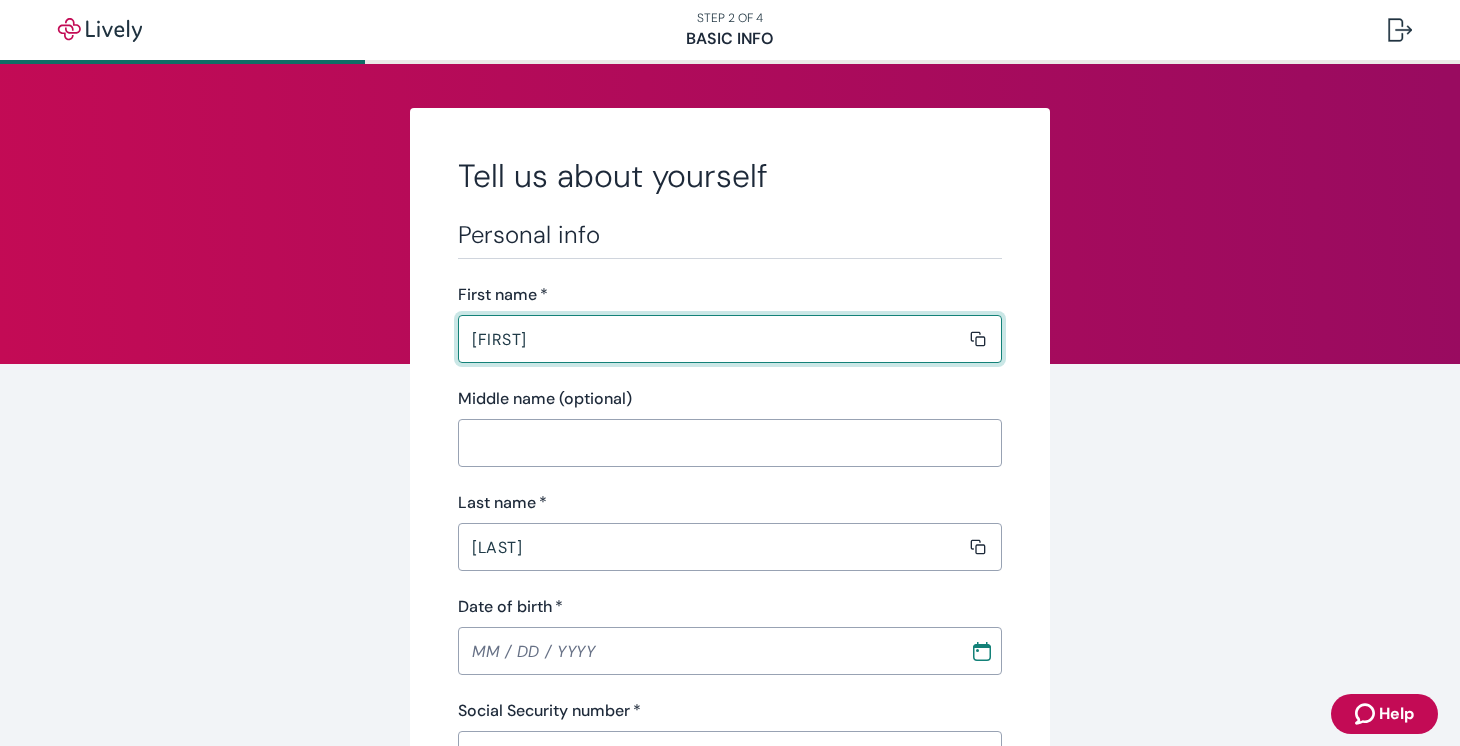 type 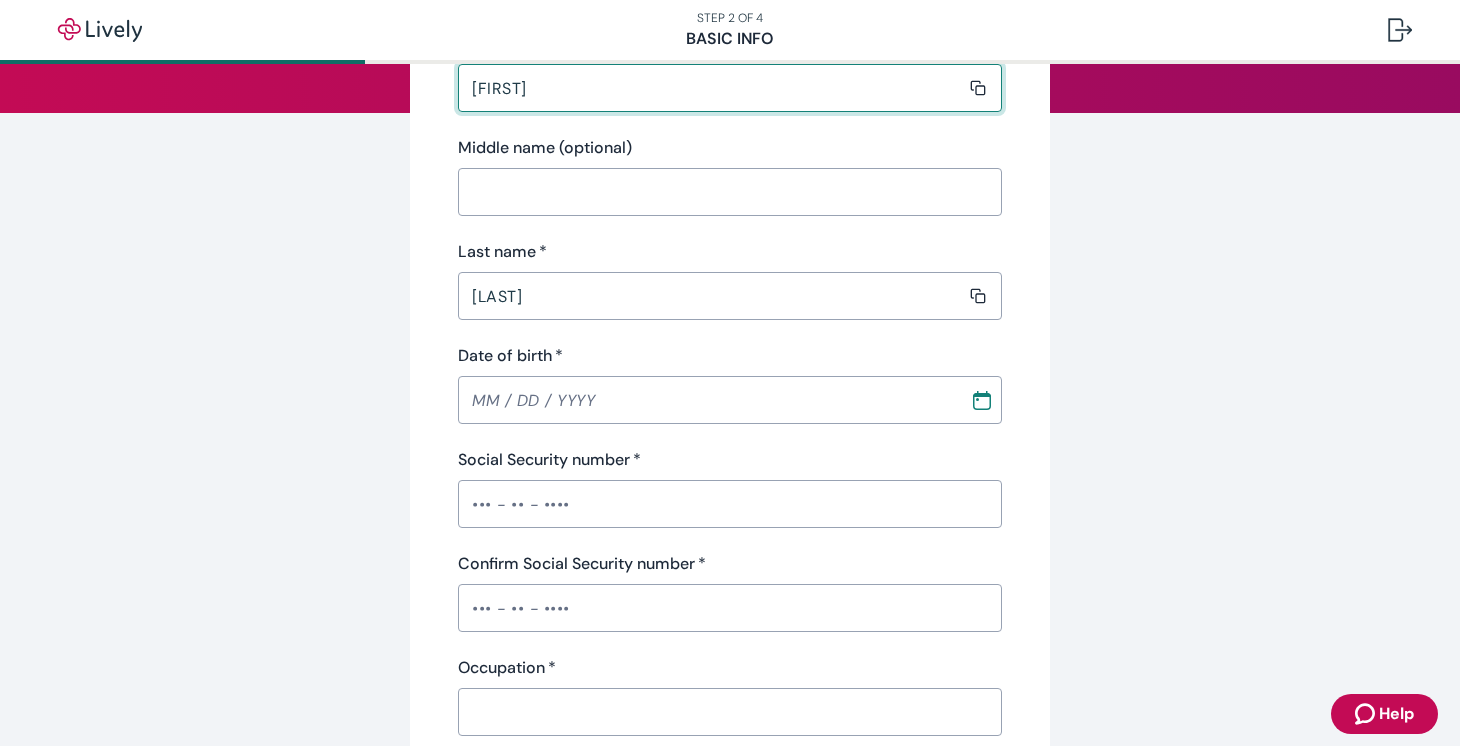 scroll, scrollTop: 257, scrollLeft: 0, axis: vertical 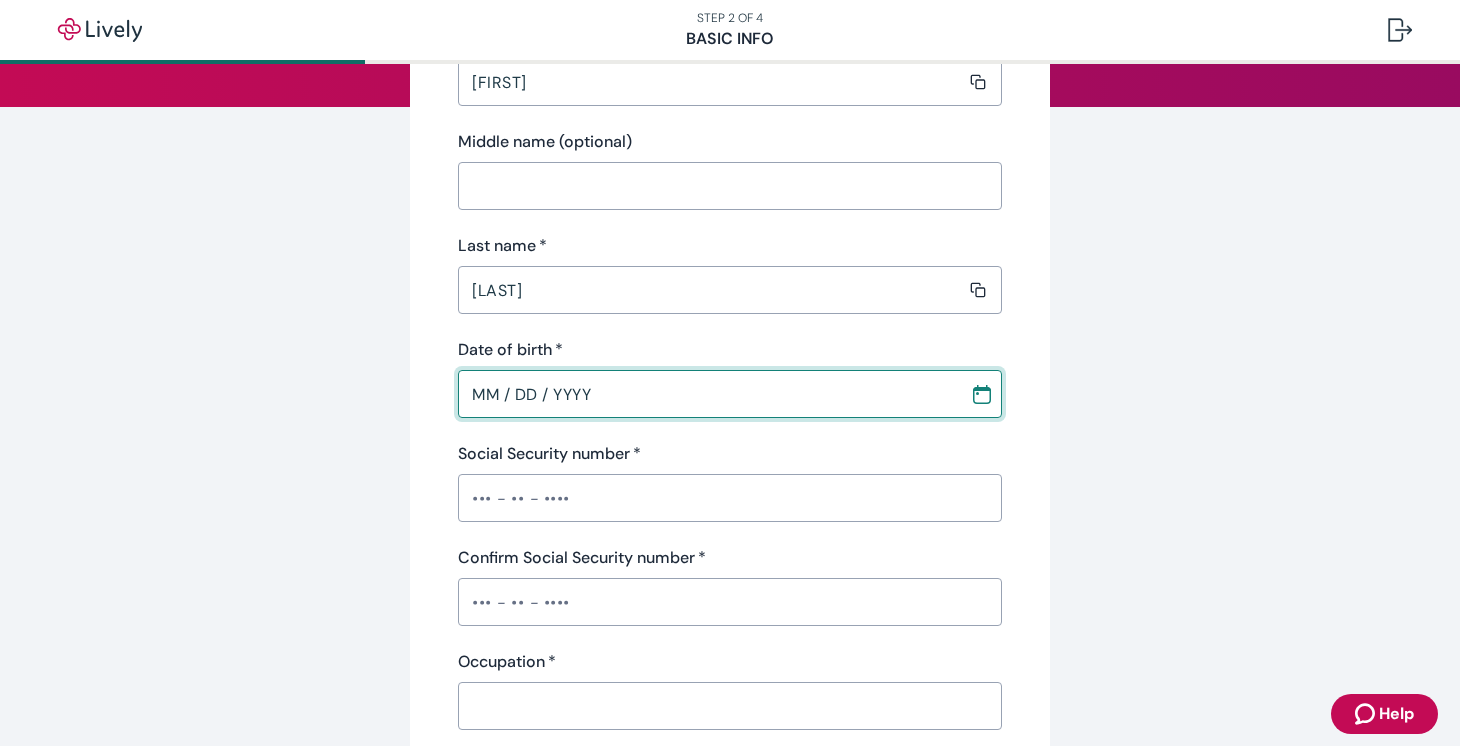 click on "MM / DD / YYYY" at bounding box center (707, 394) 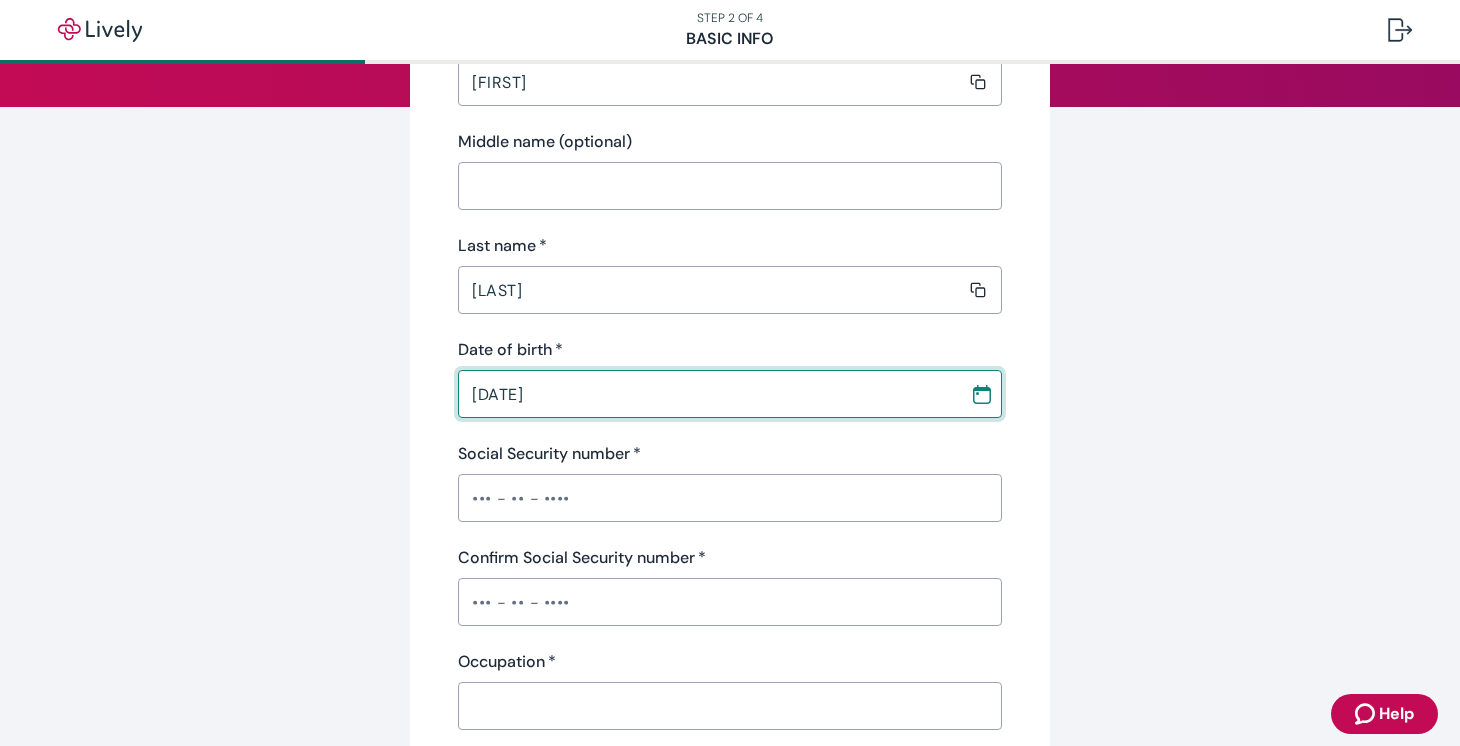type on "[DATE]" 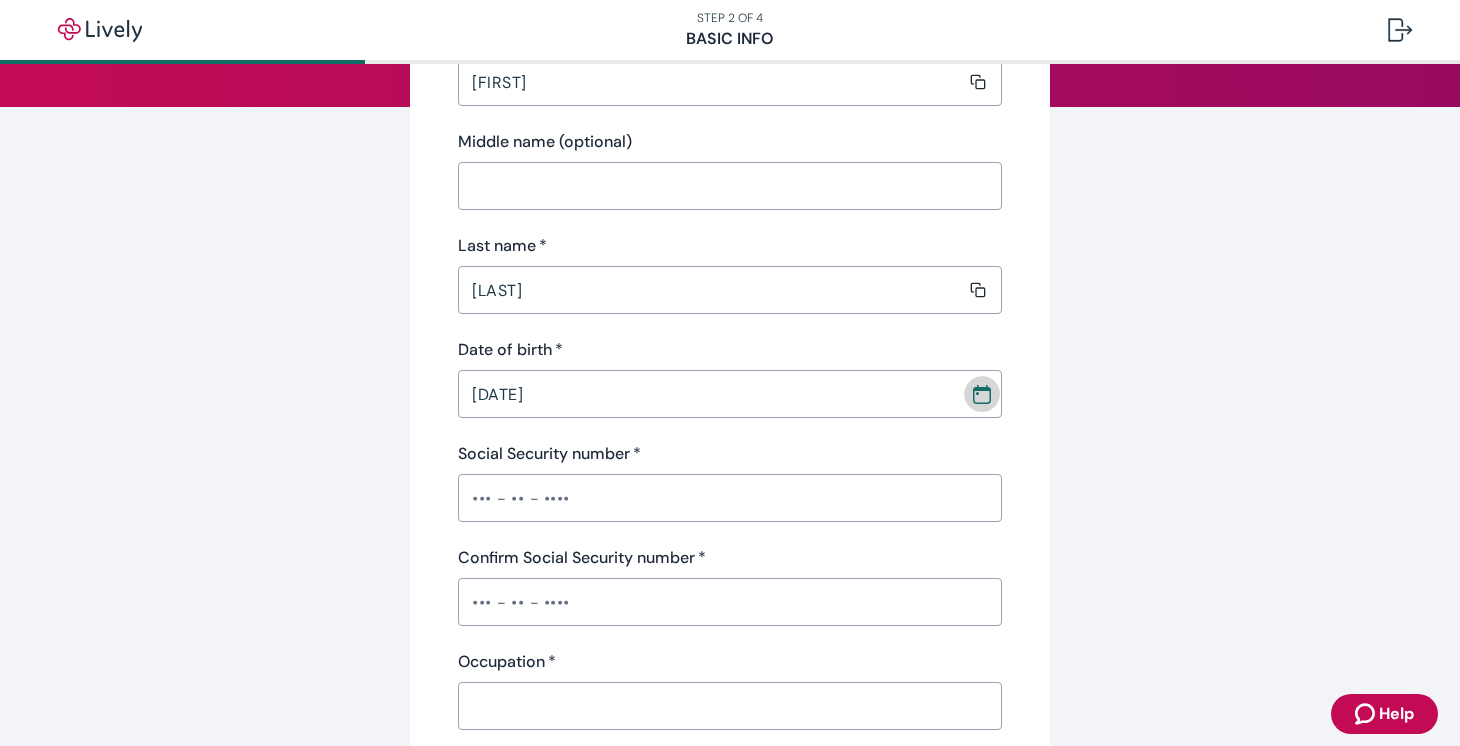 click on "Social Security number   *" at bounding box center (730, 498) 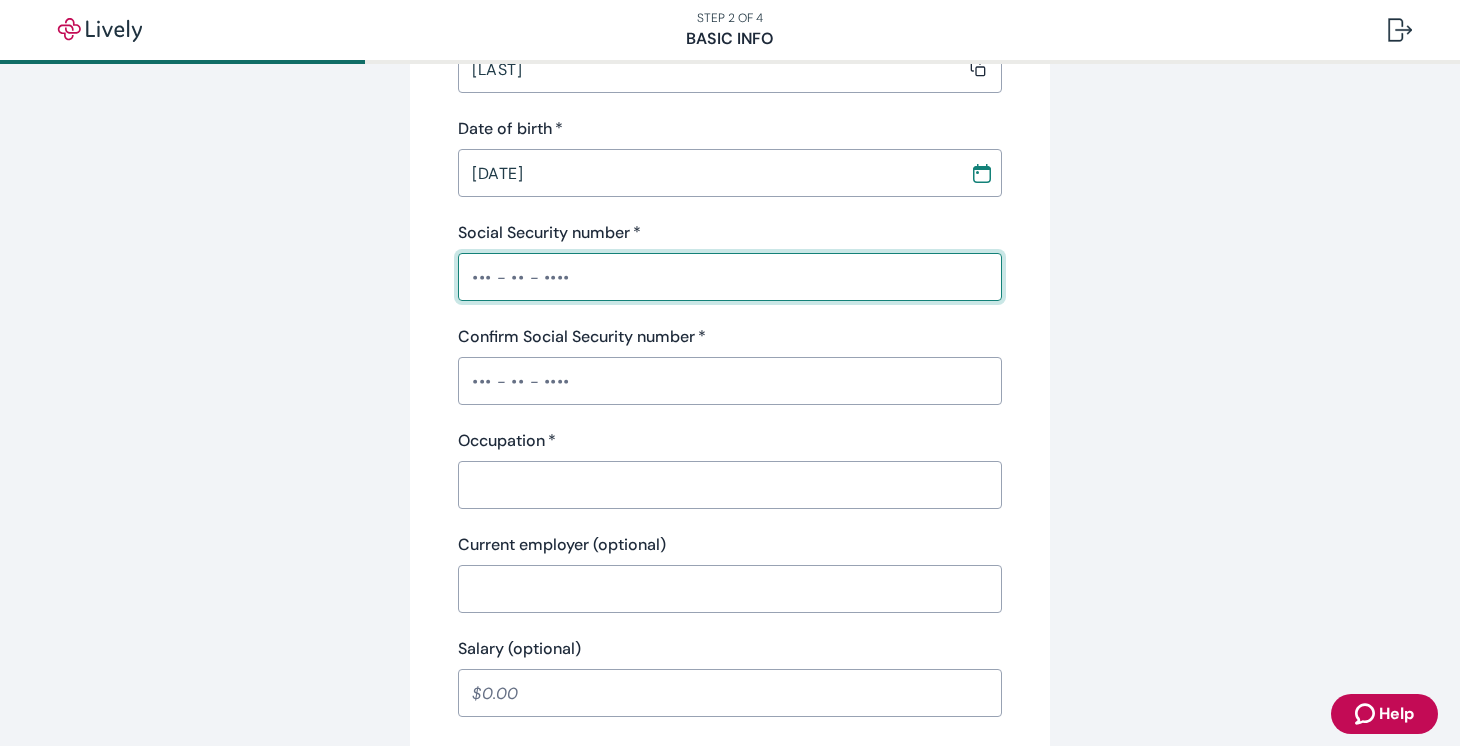 scroll, scrollTop: 502, scrollLeft: 0, axis: vertical 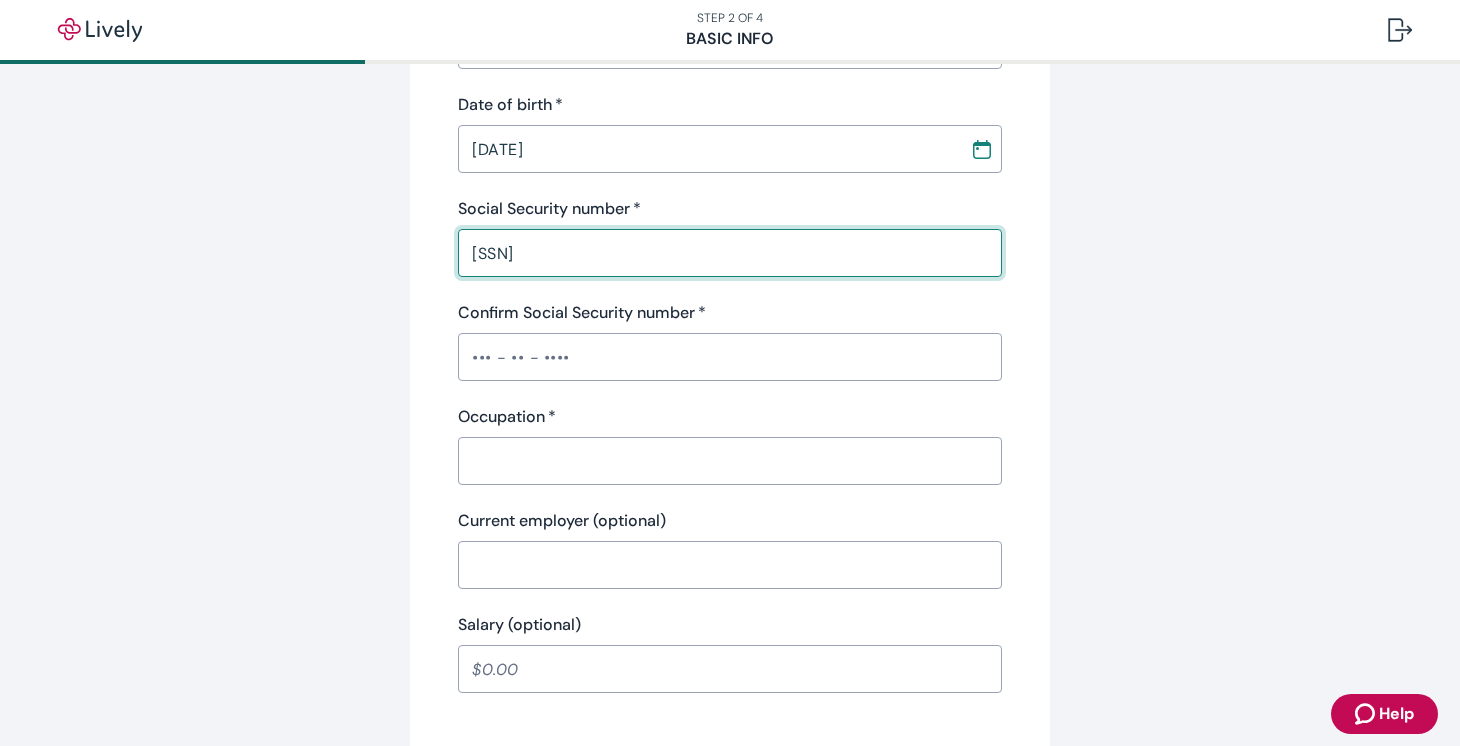 type on "[SSN]" 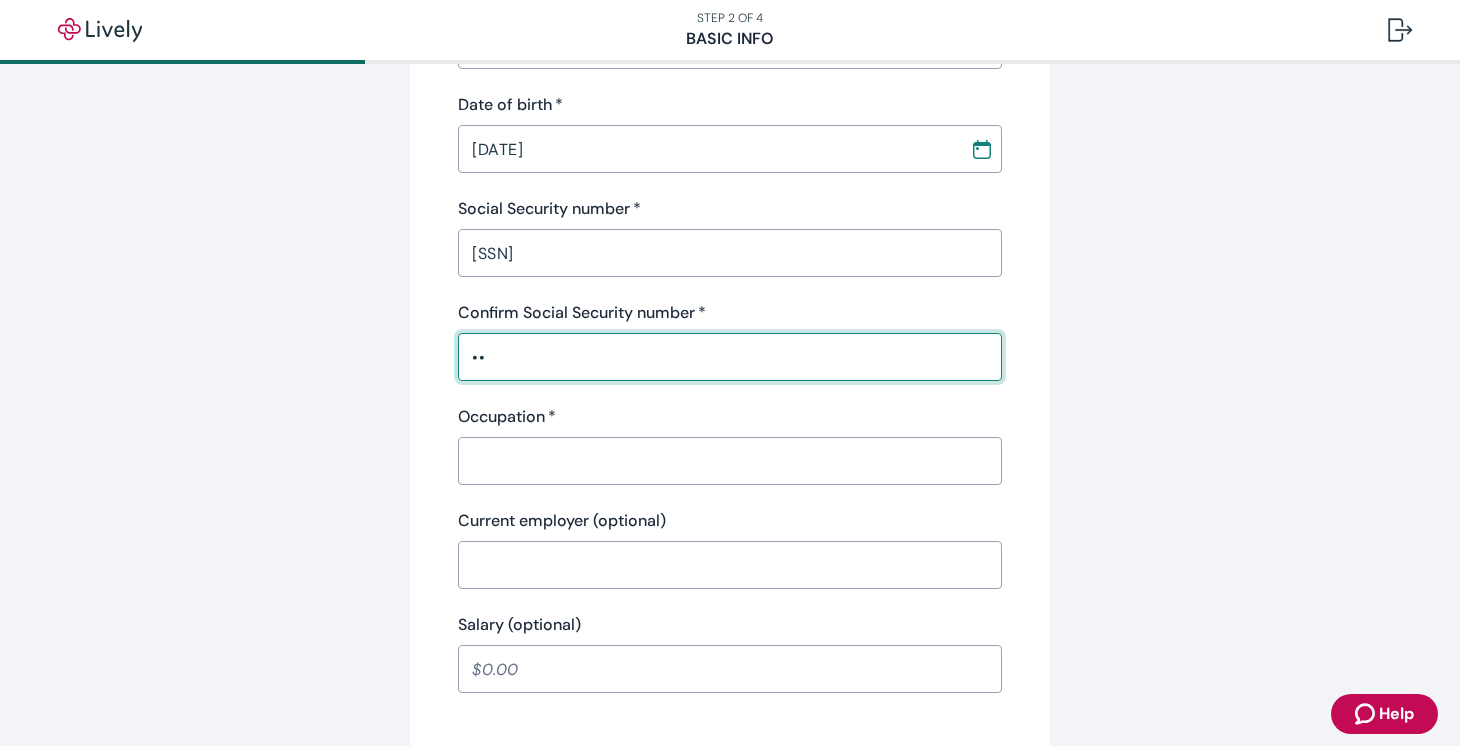 type on "•" 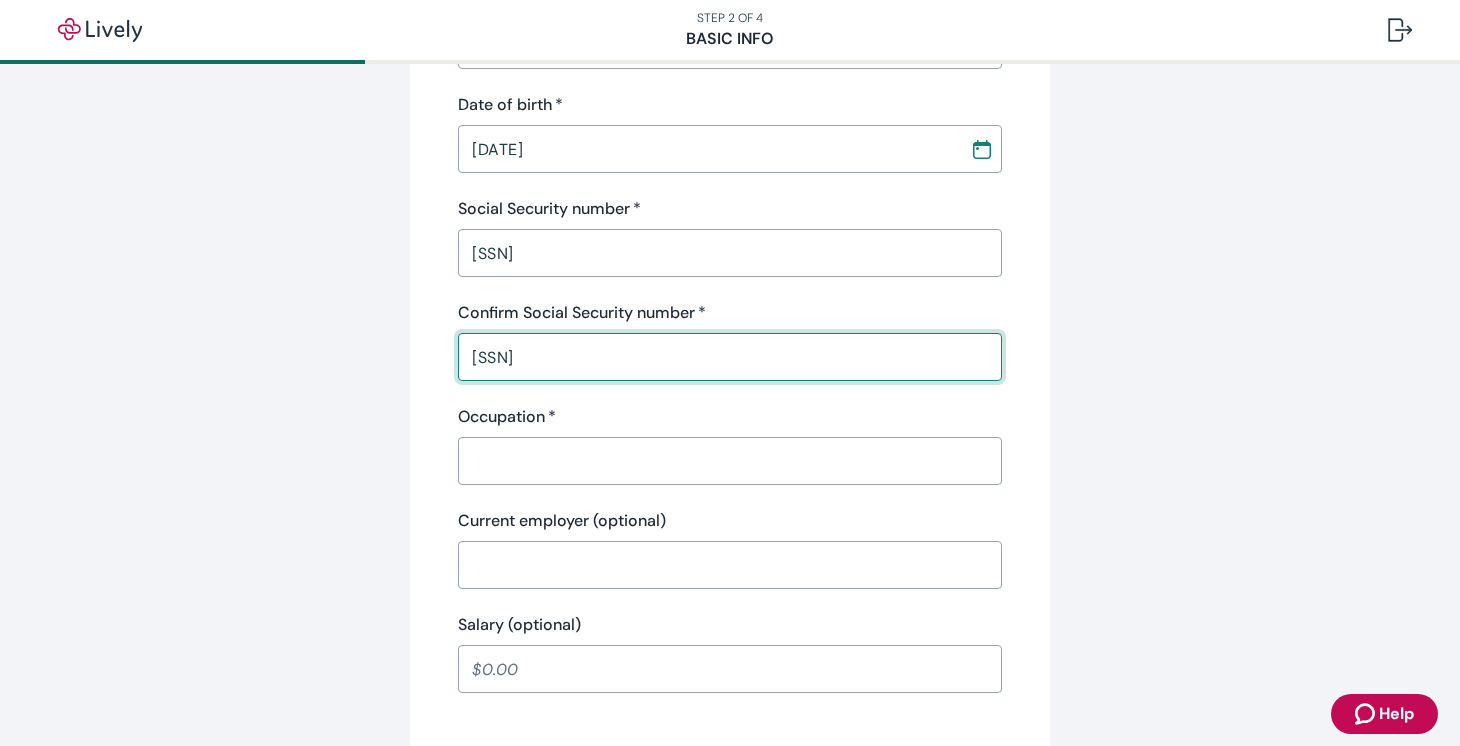 type on "[SSN]" 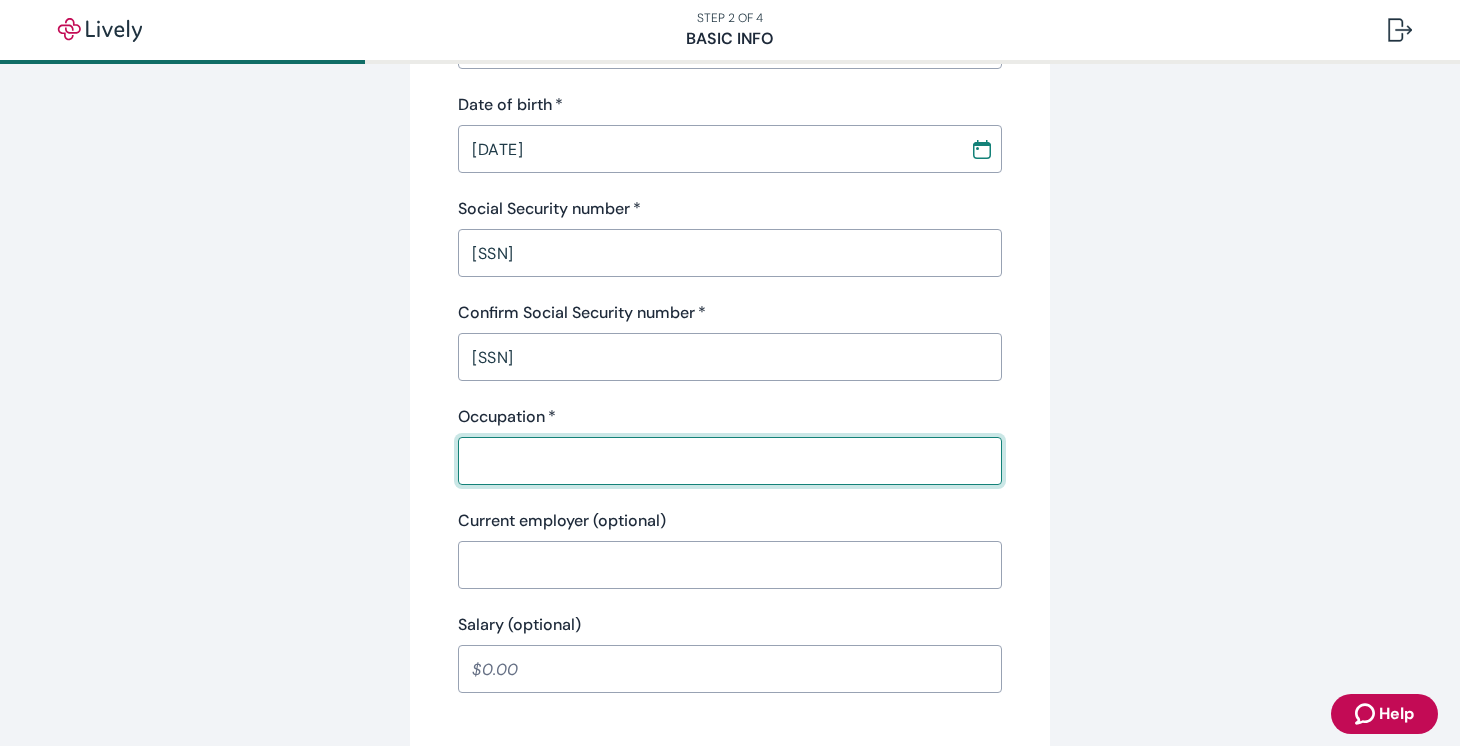 click on "Occupation   *" at bounding box center (723, 461) 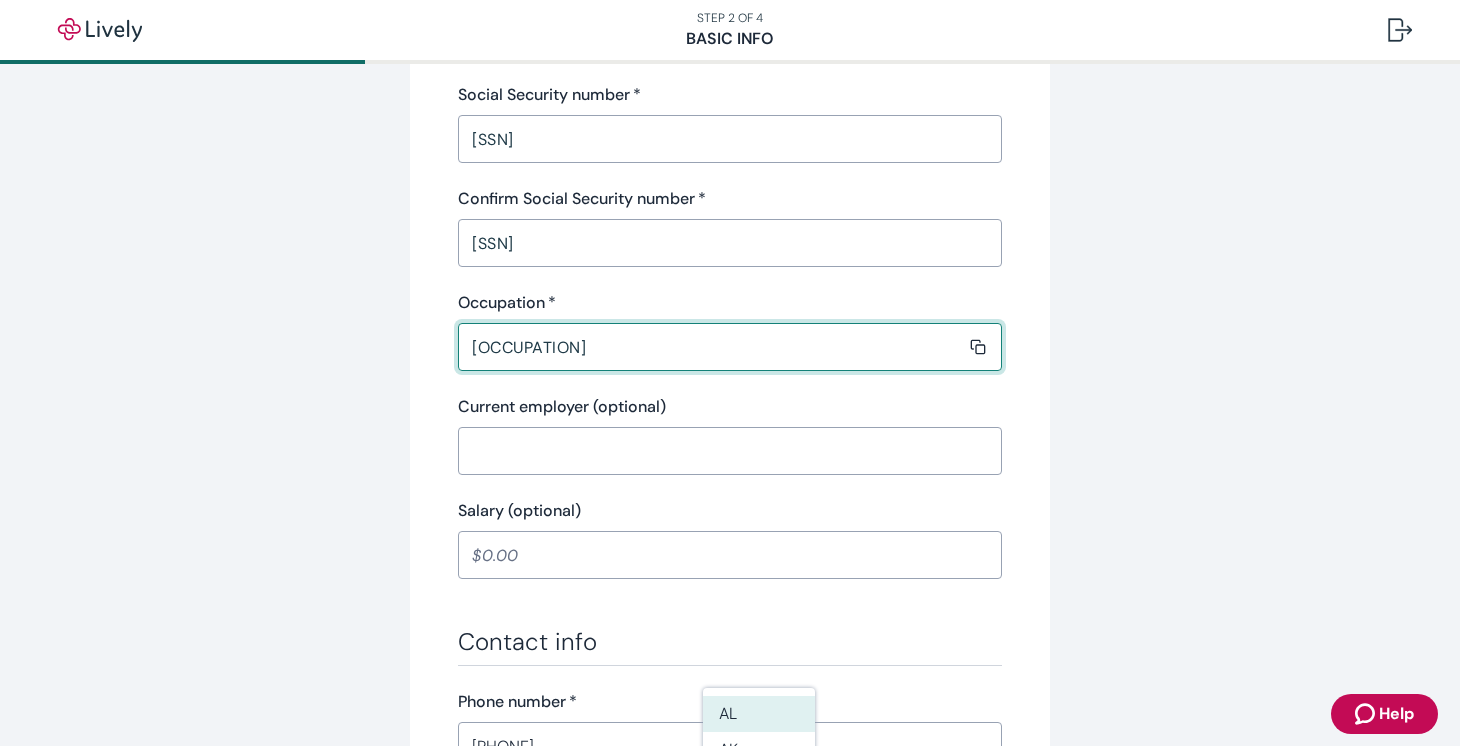 type on "[OCCUPATION]" 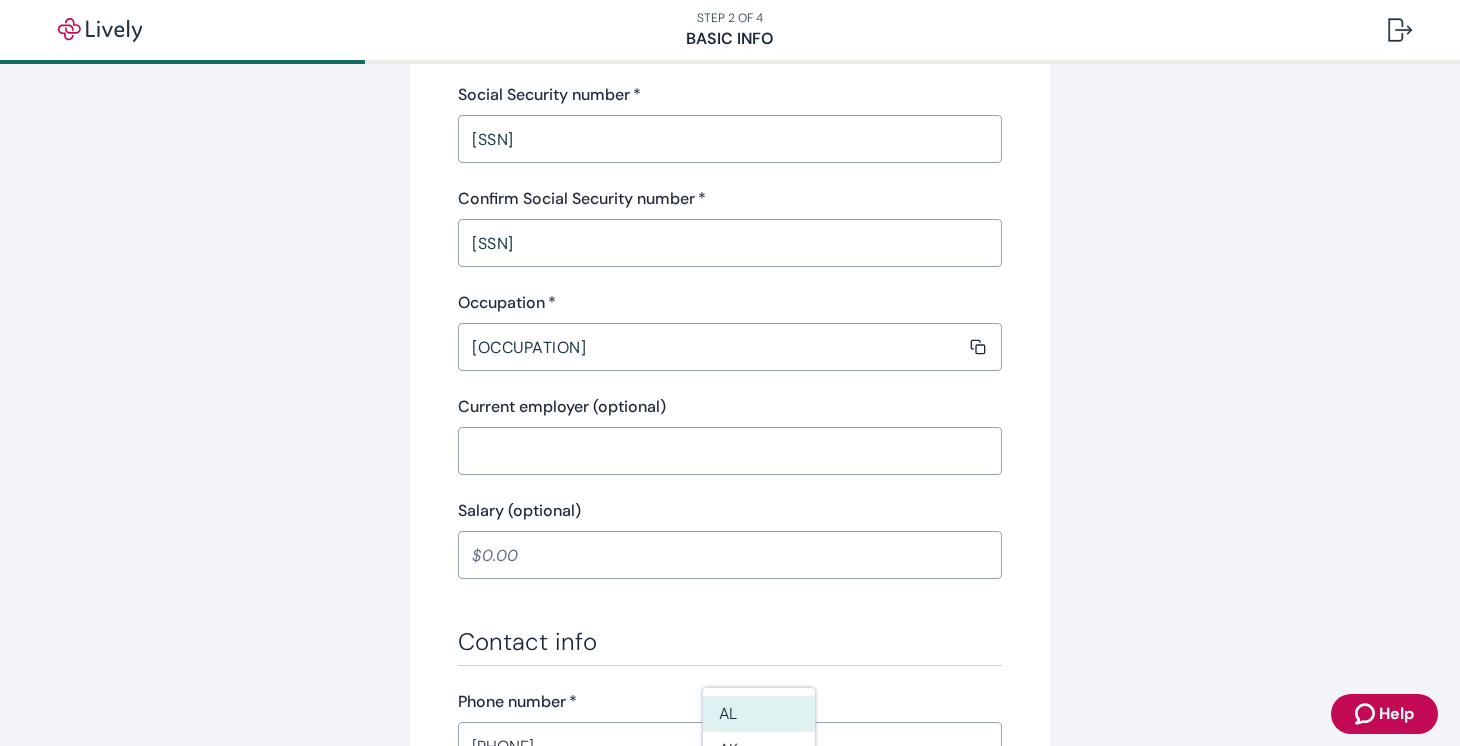 type 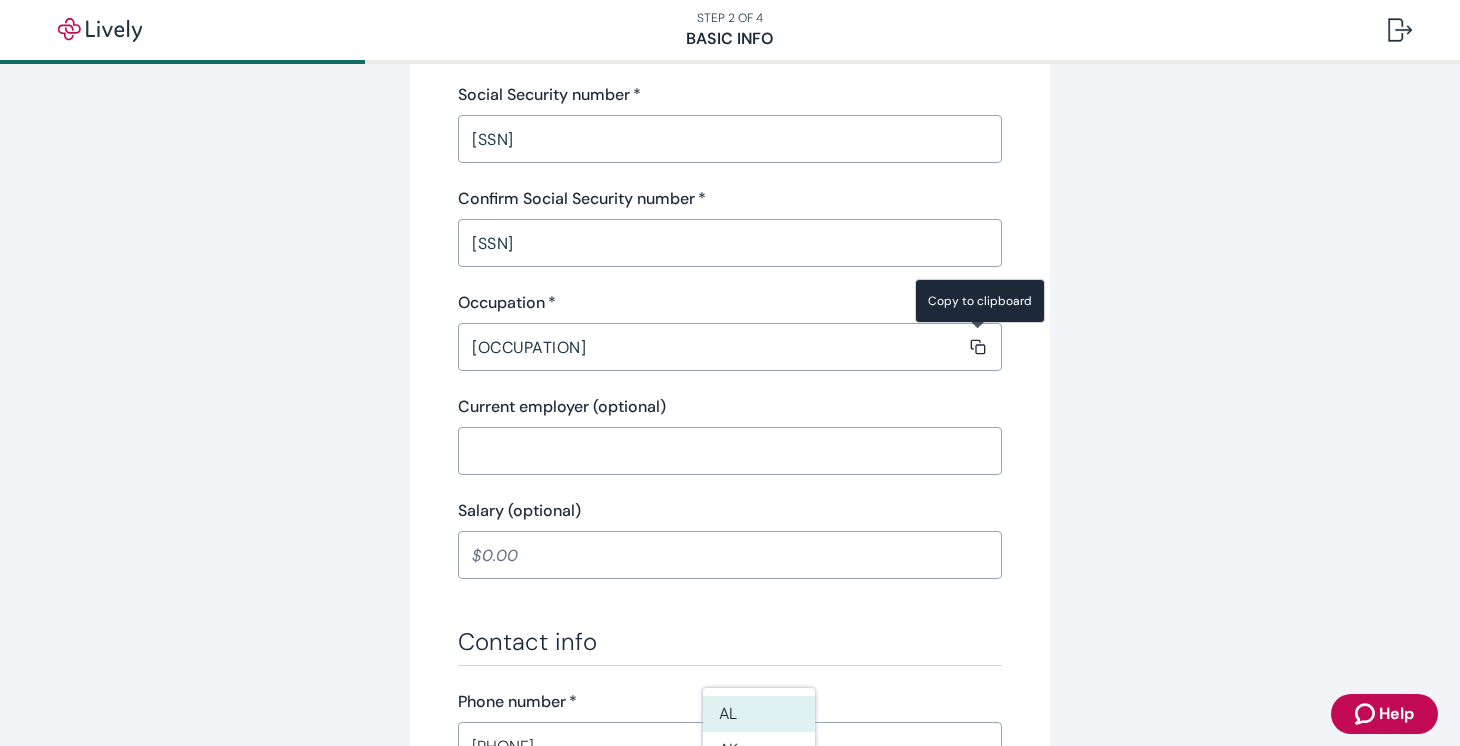 click on "Current employer (optional)" at bounding box center [723, 451] 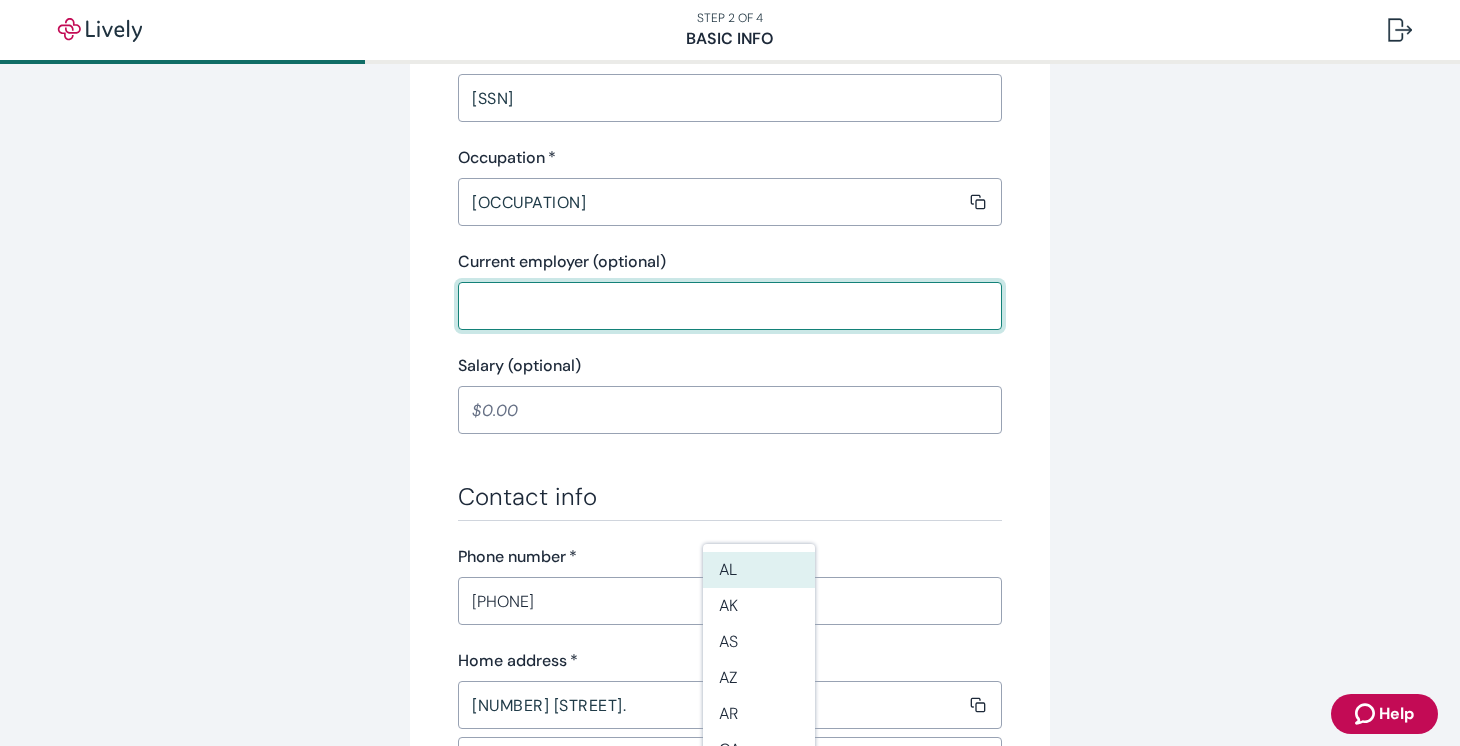 scroll, scrollTop: 762, scrollLeft: 0, axis: vertical 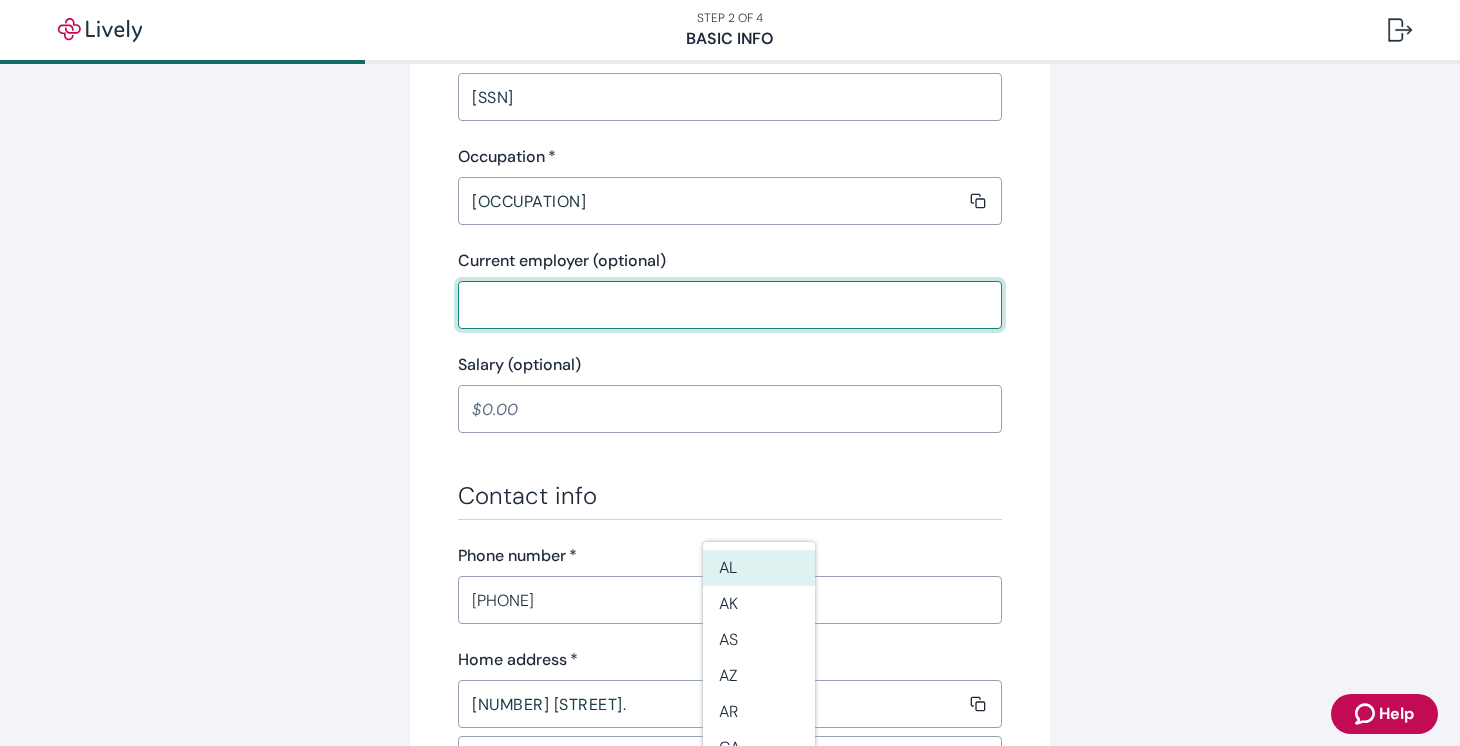 click on "Salary (optional)" at bounding box center [730, 409] 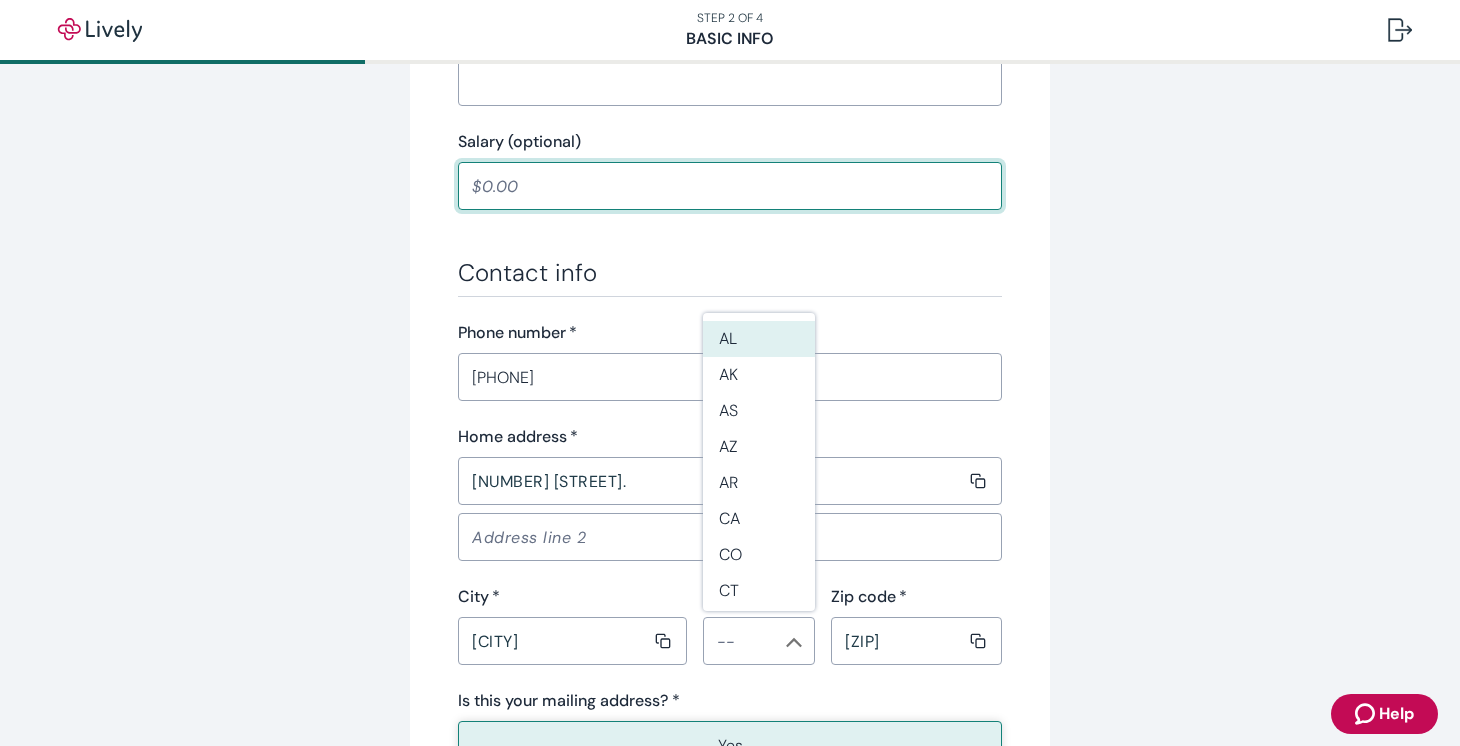 scroll, scrollTop: 991, scrollLeft: 0, axis: vertical 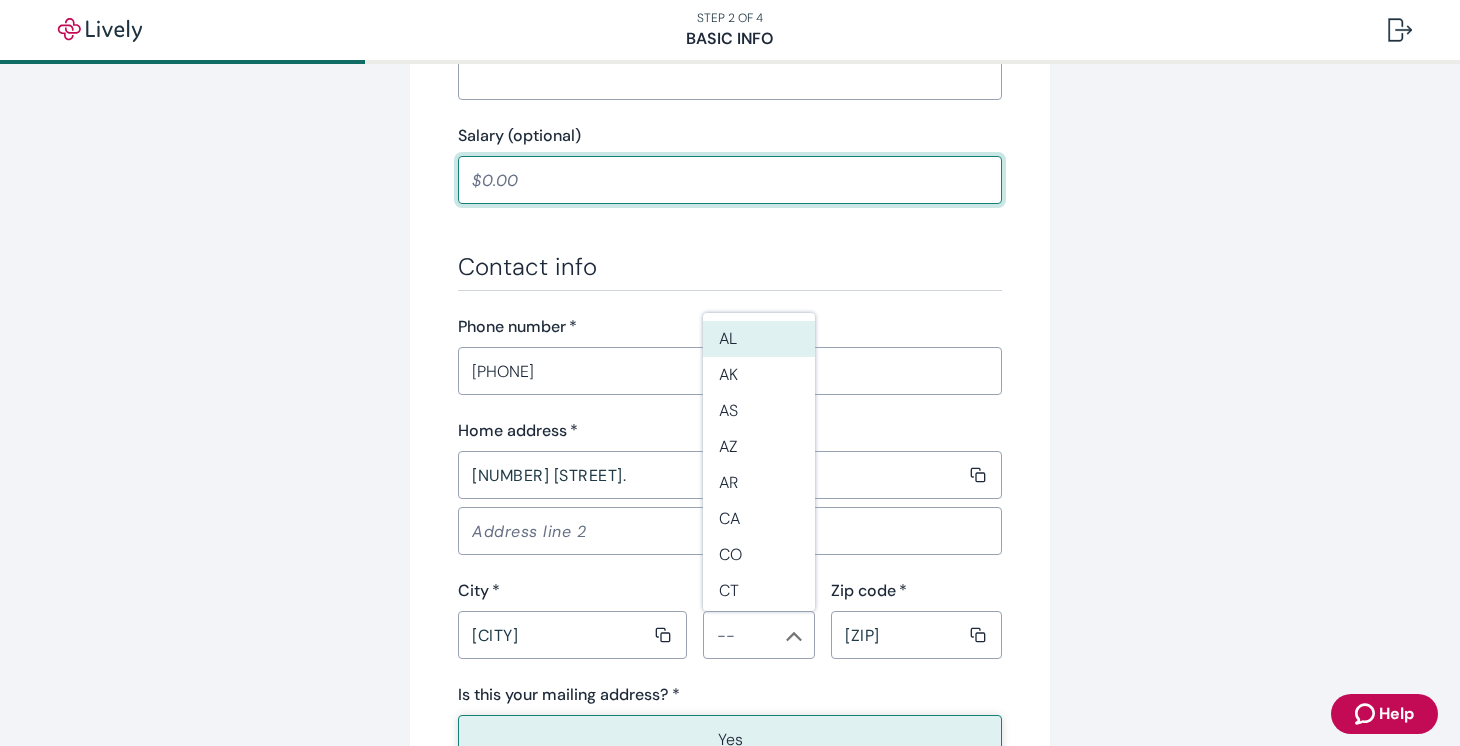 click on "[PHONE]" at bounding box center (730, 371) 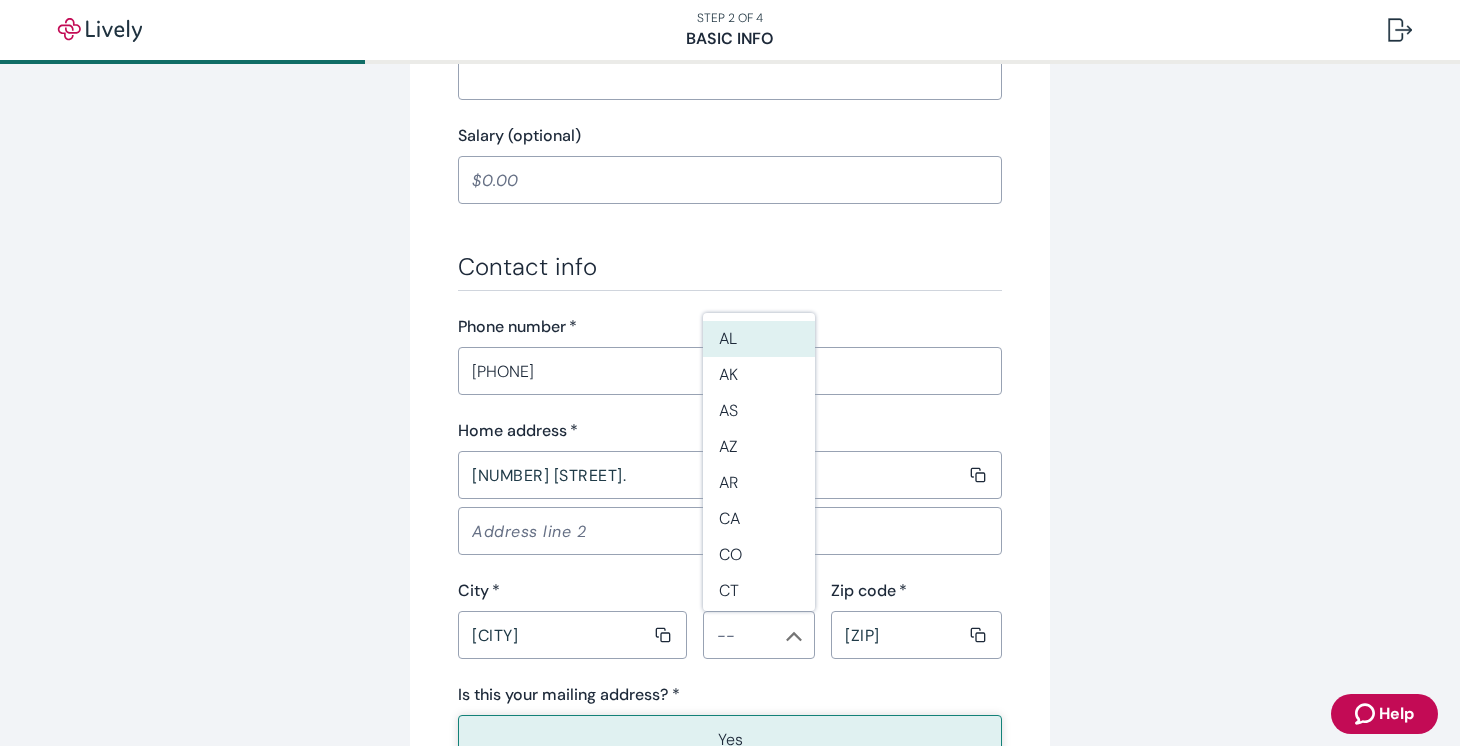 click on "Tell us about yourself Personal info First name * [FIRST] Middle name (optional) Last name * [LAST] Date of birth * [DATE] Social Security number * [SSN] Confirm Social Security number * [SSN] Occupation * [OCCUPATION] Current employer (optional) Salary (optional) Contact info Phone number * [PHONE] Home address * [NUMBER] [STREET]. City * [CITY] State * Zip code * [ZIP] Is this your mailing address? * Yes No Back Continue" at bounding box center (730, 50) 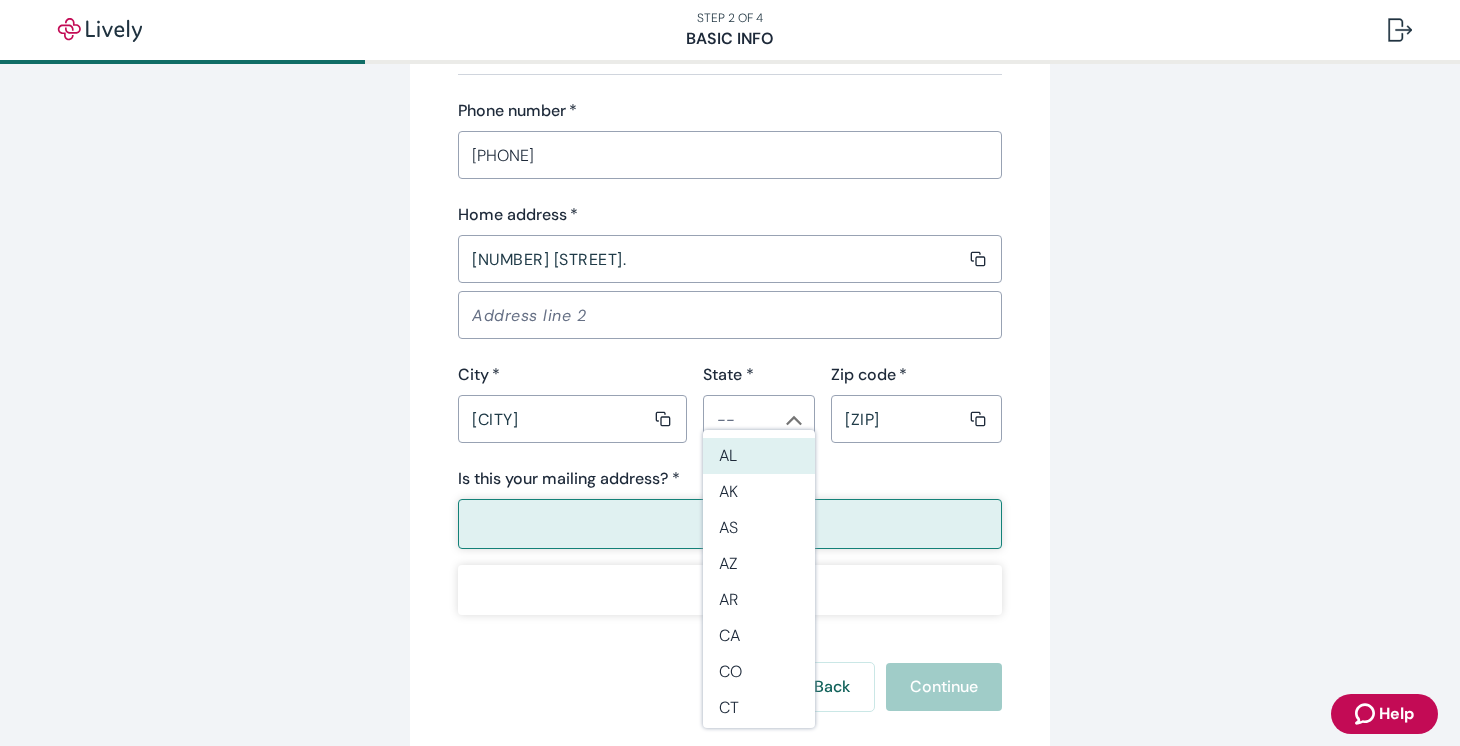 scroll, scrollTop: 1230, scrollLeft: 0, axis: vertical 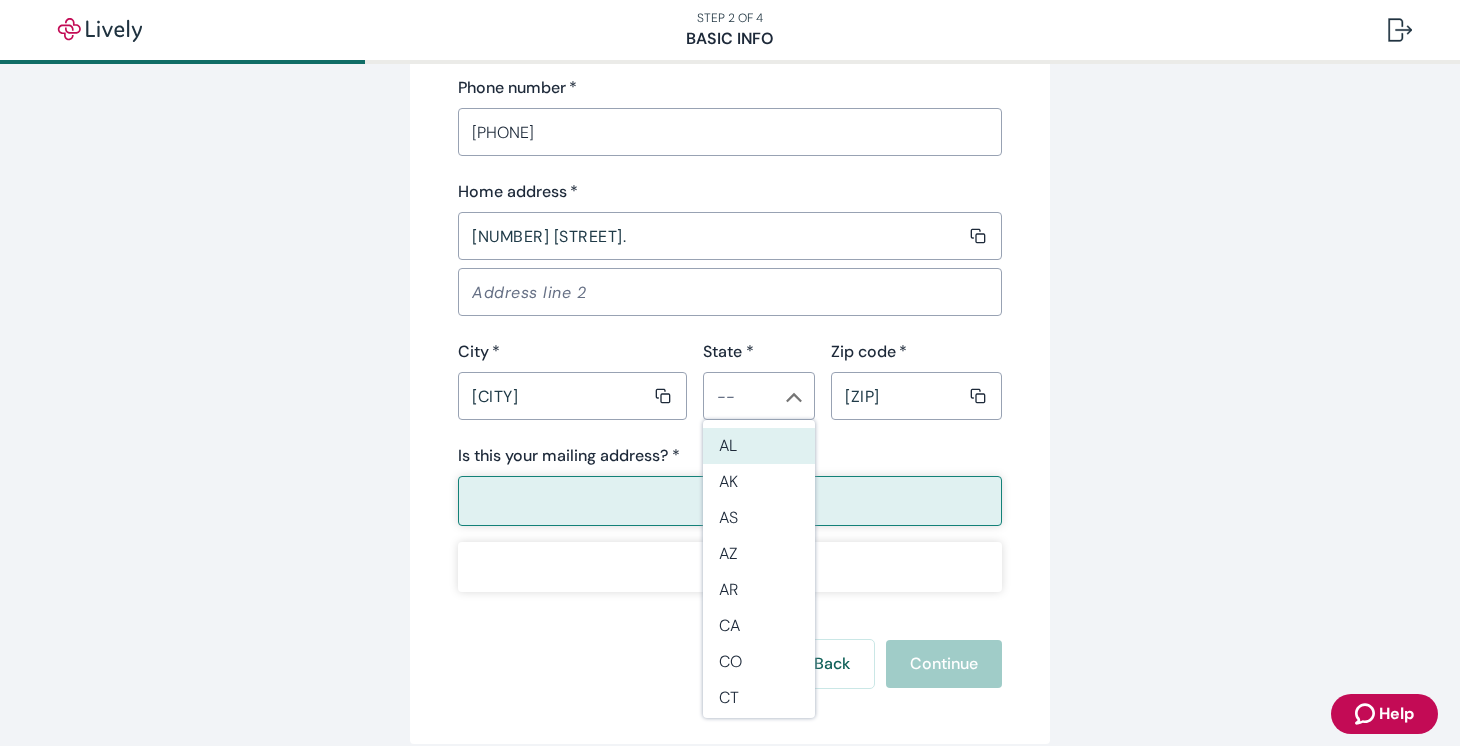 click on "[NUMBER] [STREET]." at bounding box center [713, 236] 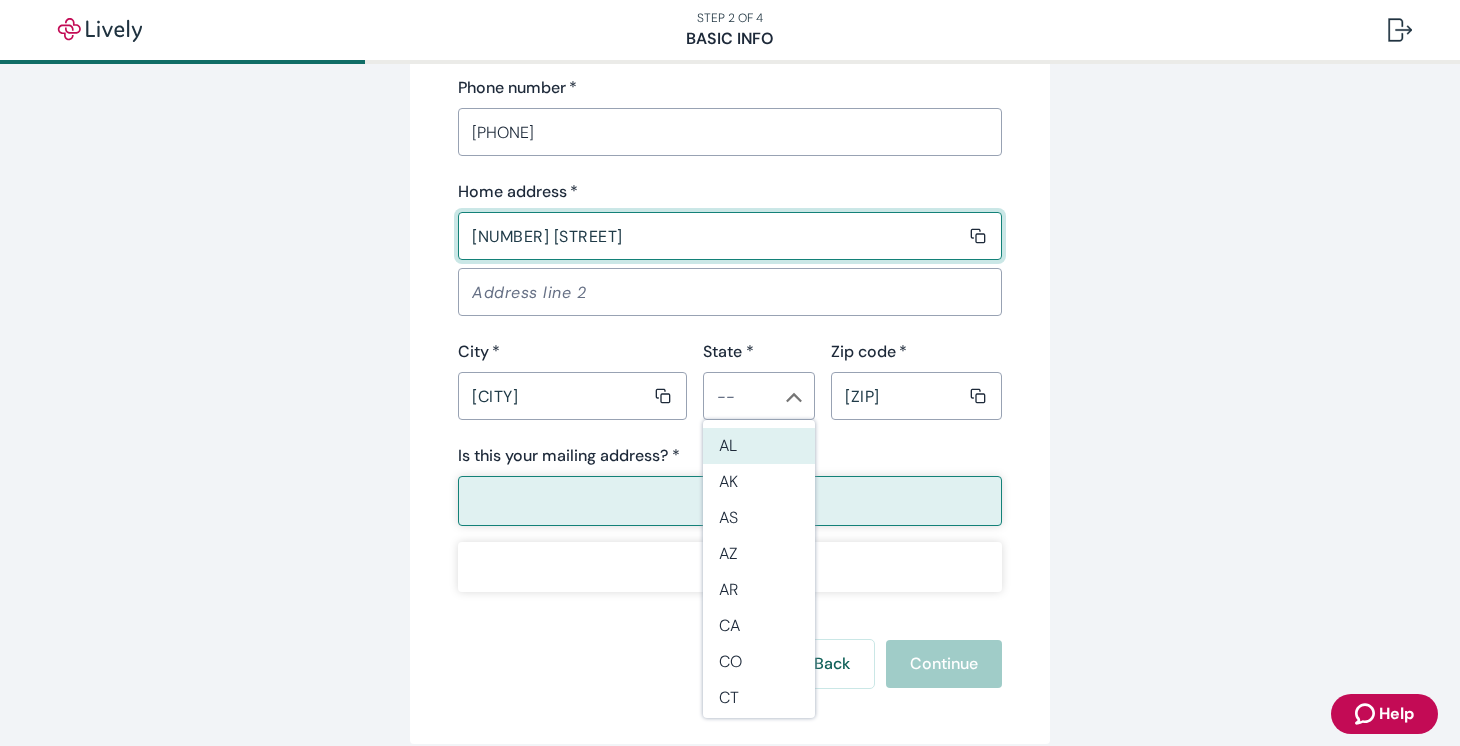 type on "[NUMBER] [STREET]" 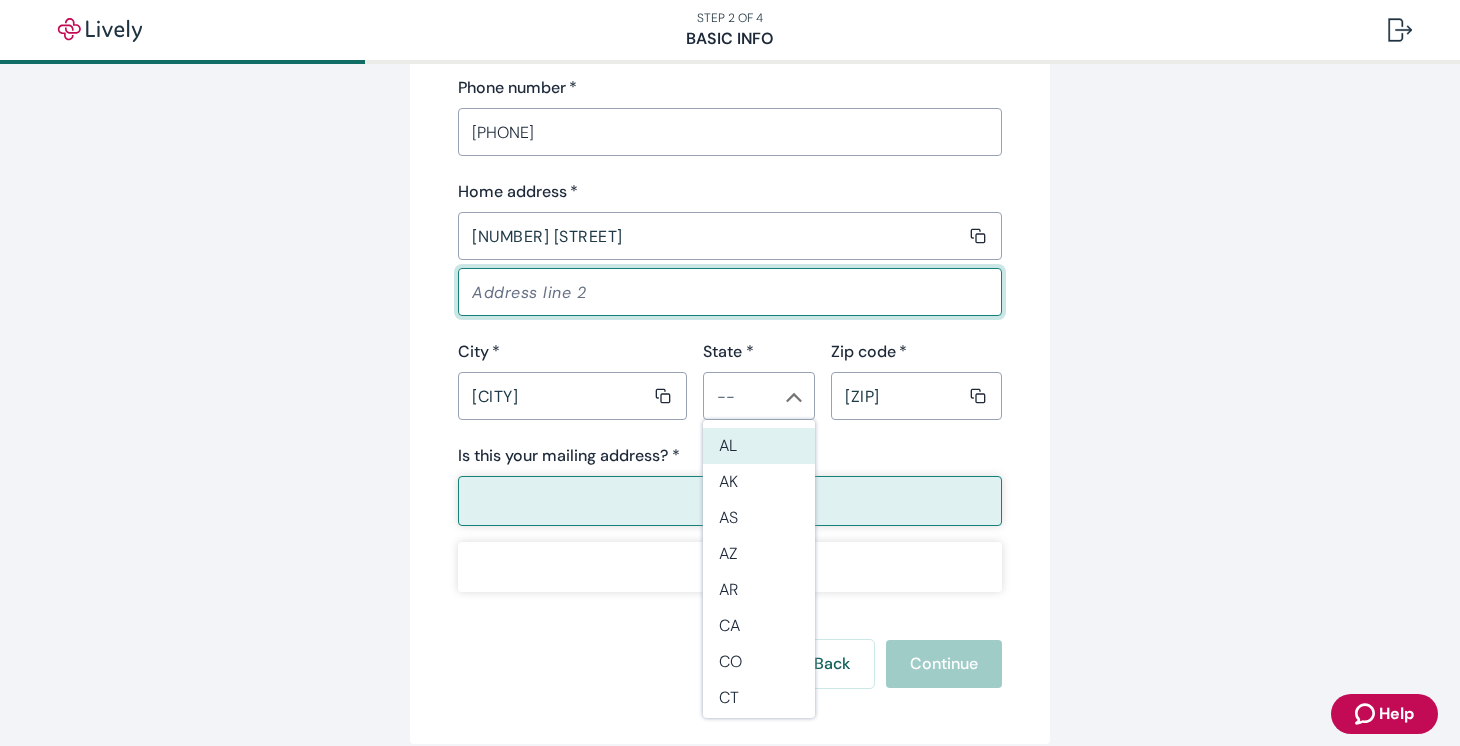 click at bounding box center (730, 292) 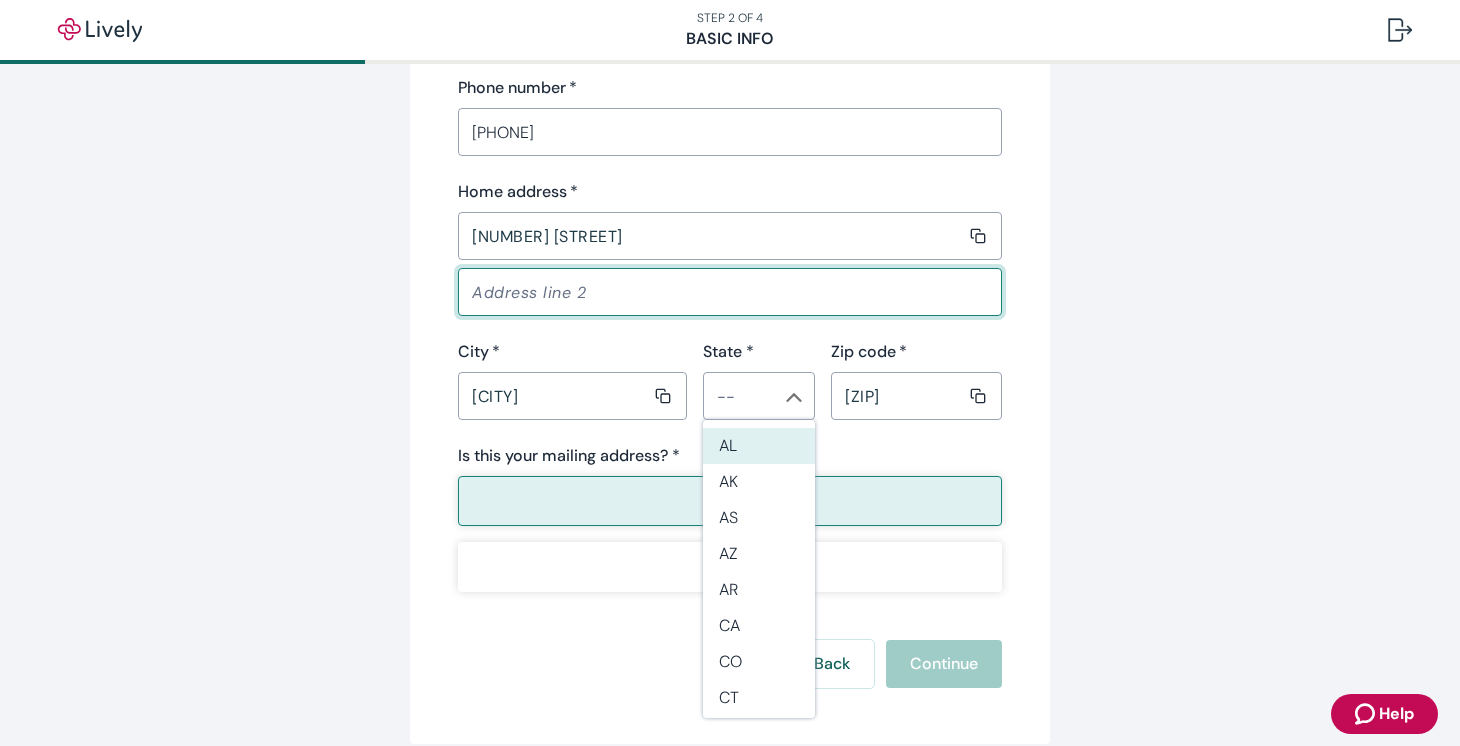 click on "Tell us about yourself Personal info First name * [FIRST] Middle name (optional) Last name * [LAST] Date of birth * [DATE] Social Security number * [SSN] Confirm Social Security number * [SSN] Occupation * [OCCUPATION] Current employer (optional) Salary (optional) Contact info Phone number * [PHONE] Home address * [NUMBER] [STREET] City * [CITY] State * Zip code * [ZIP] Is this your mailing address? * Yes No Back Continue" at bounding box center (730, -189) 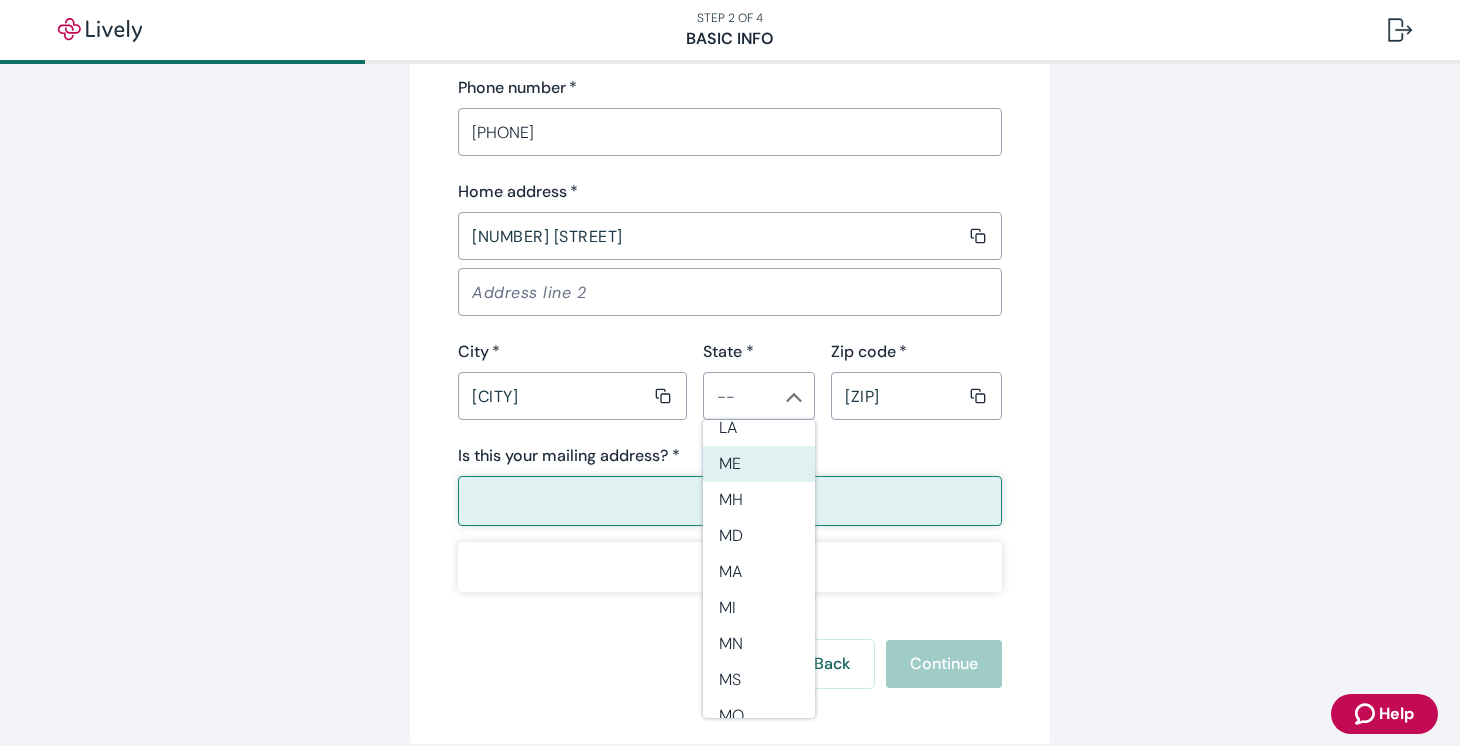 scroll, scrollTop: 779, scrollLeft: 0, axis: vertical 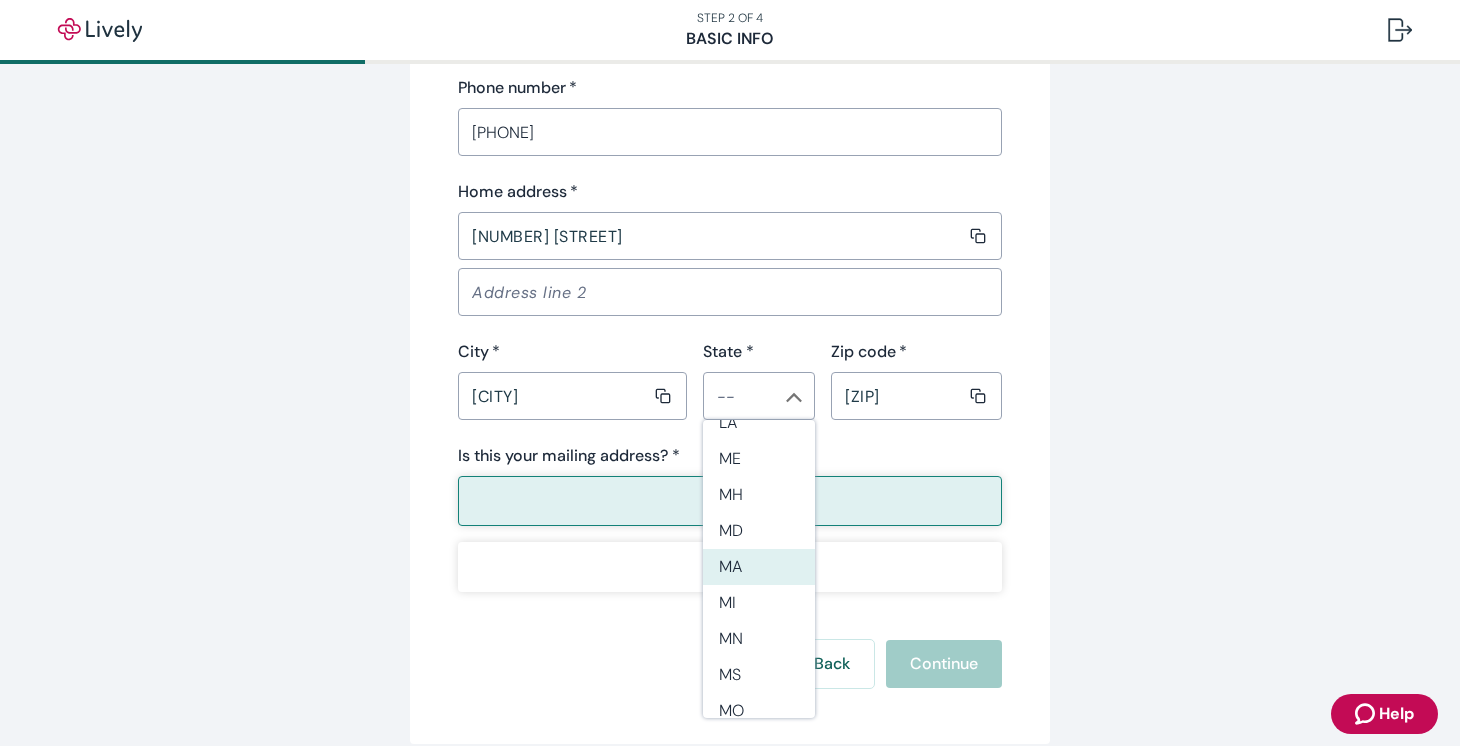 click on "MA" at bounding box center (759, 567) 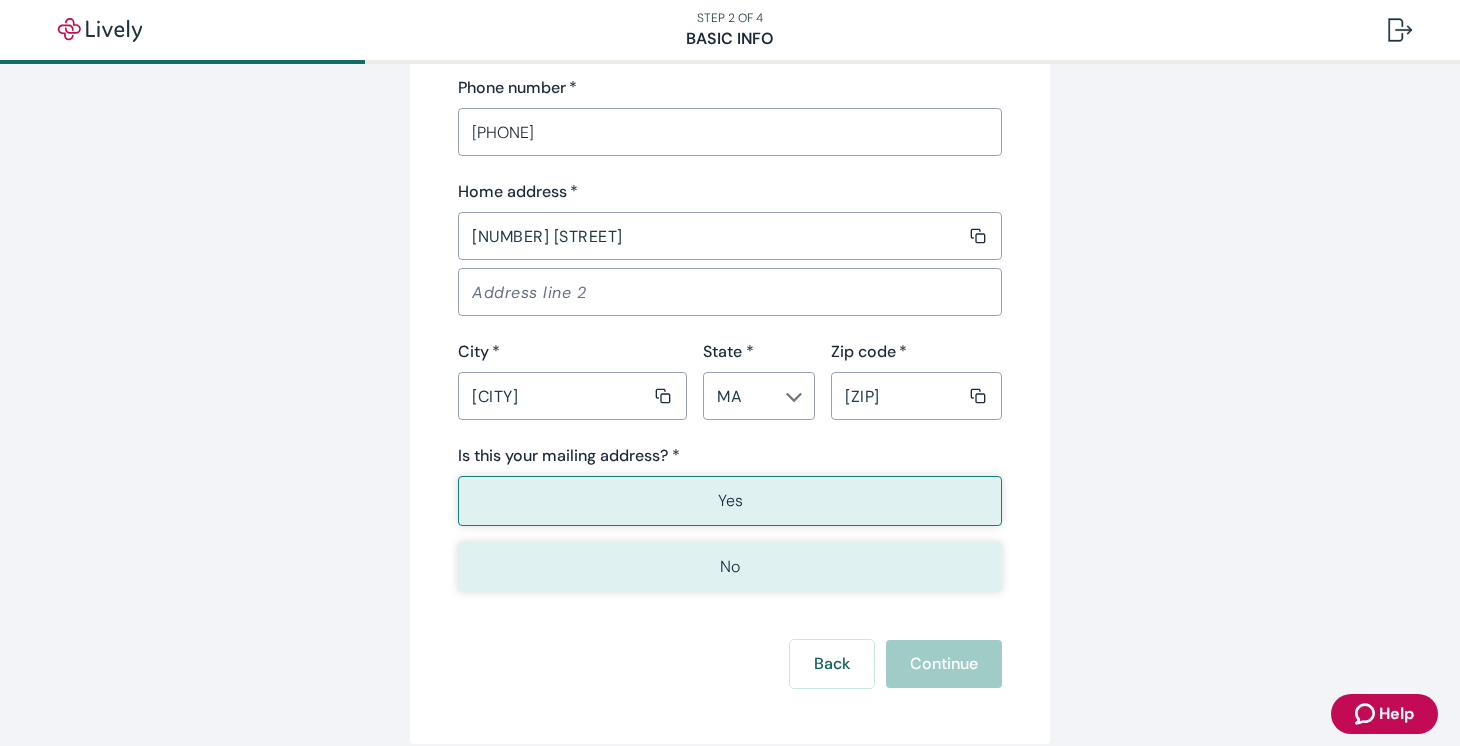 click on "No" at bounding box center (730, 567) 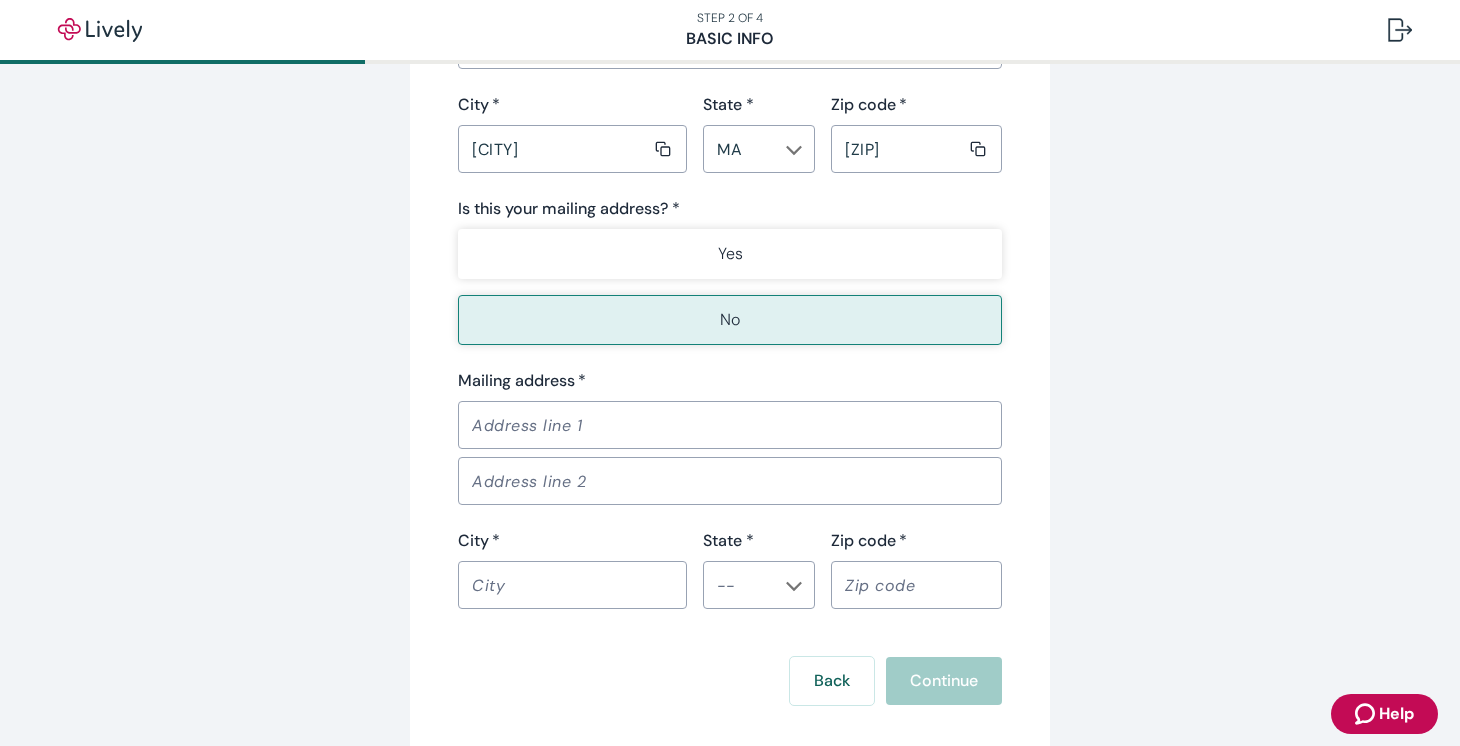 scroll, scrollTop: 1497, scrollLeft: 0, axis: vertical 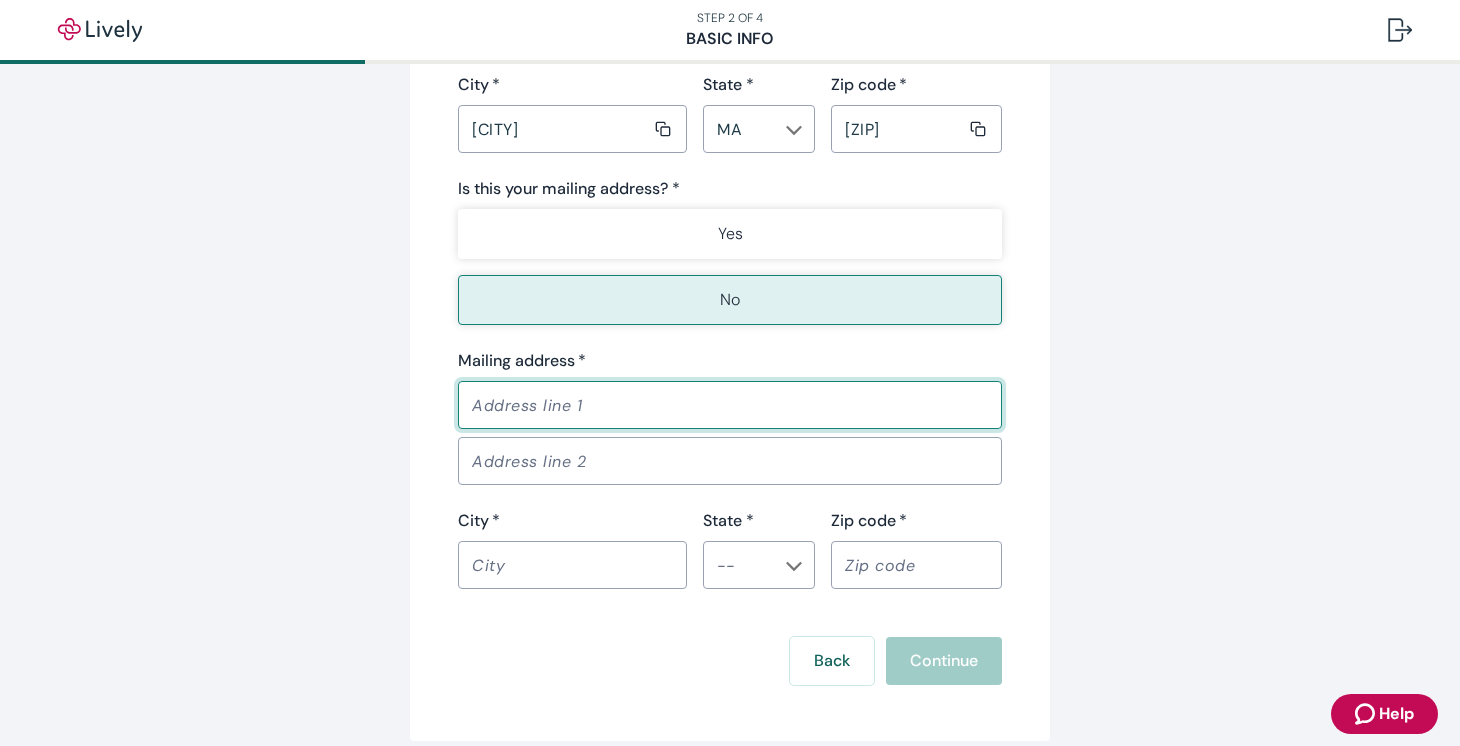 click on "Mailing address   *" at bounding box center (723, 405) 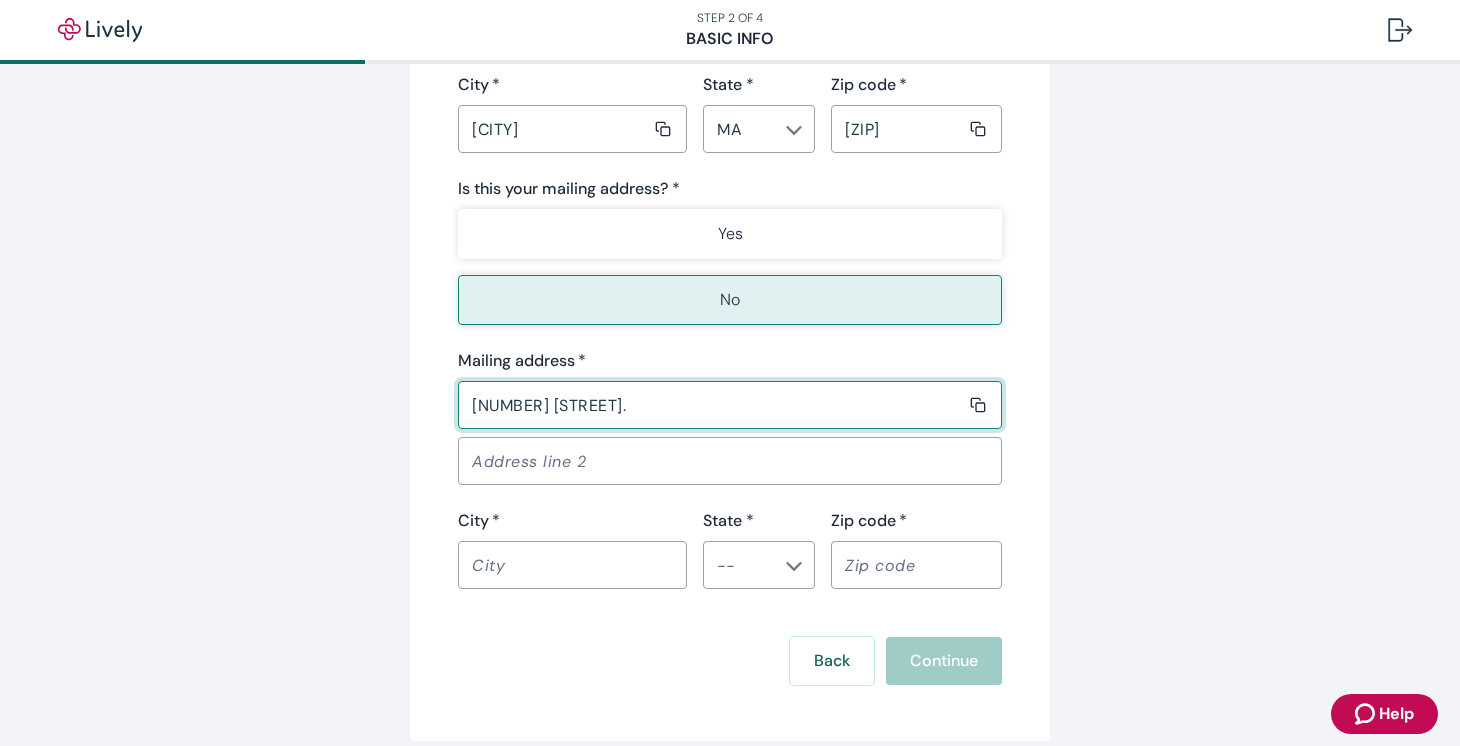 type on "[NUMBER] [STREET]." 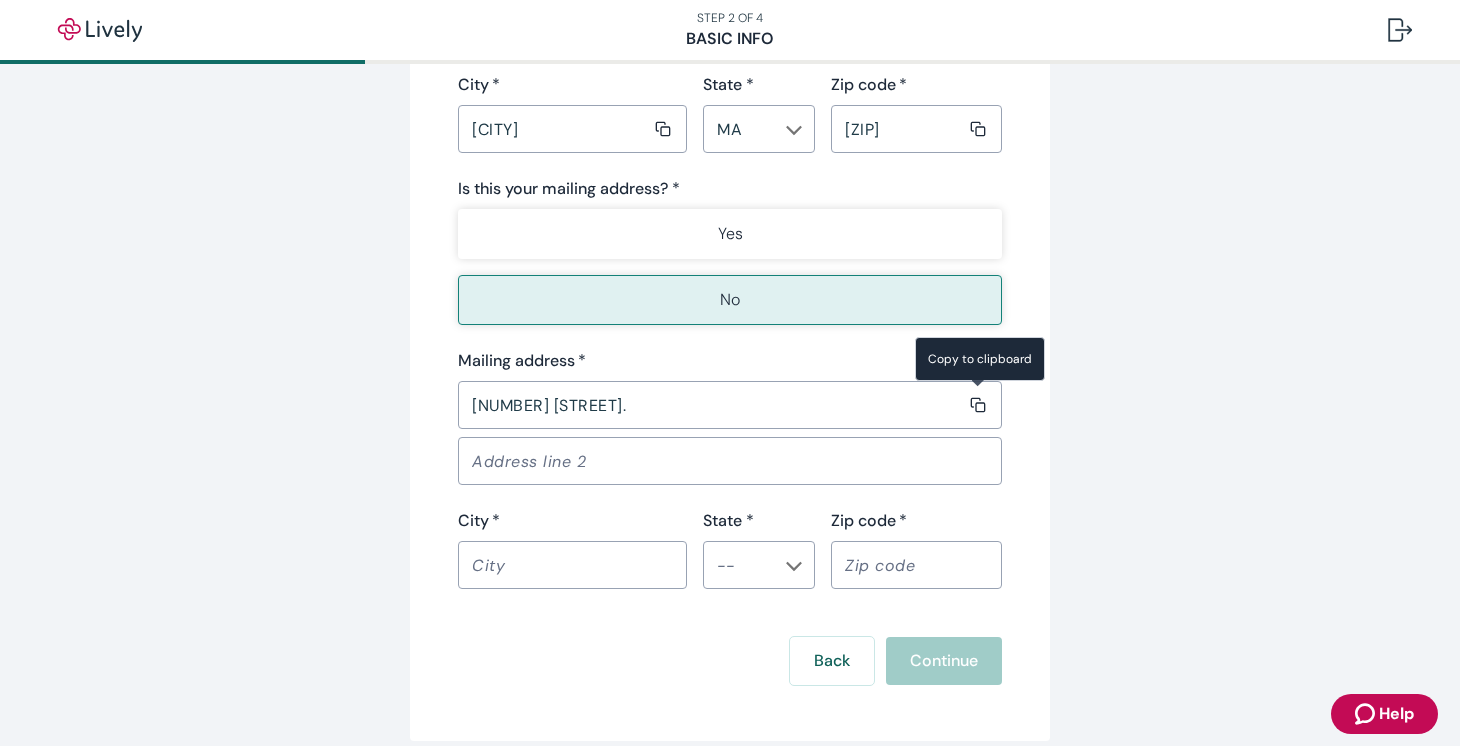 click on "​" at bounding box center (730, 461) 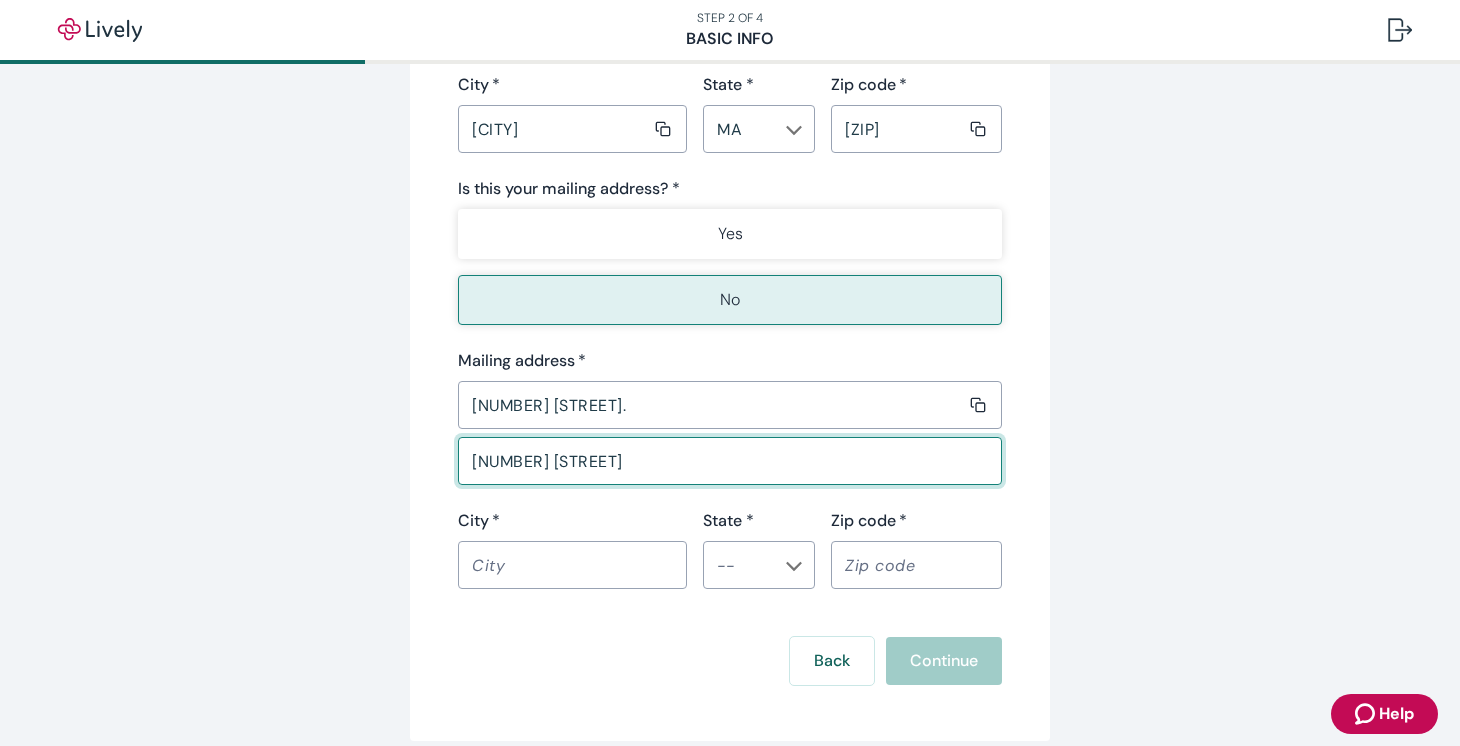 type on "[NUMBER] [STREET]" 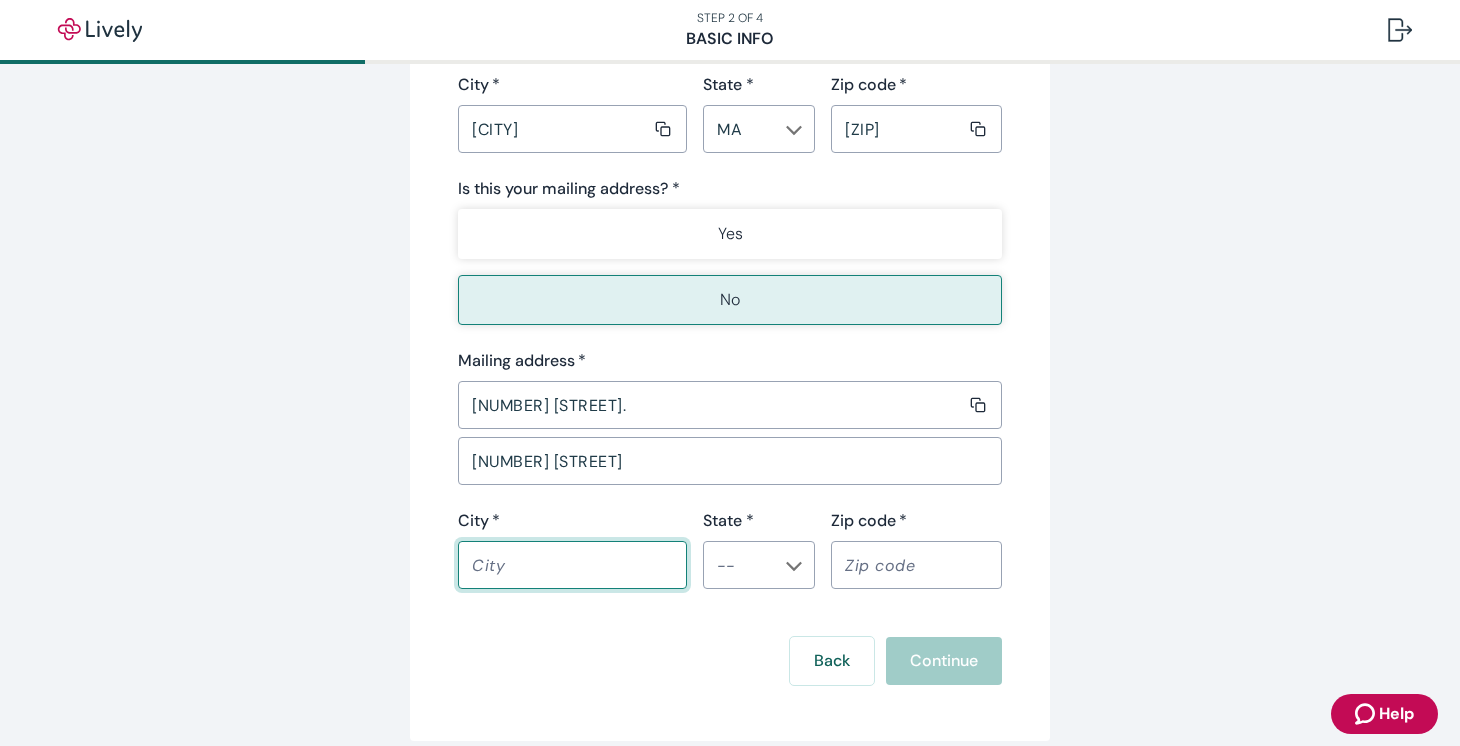 click on "City   *" at bounding box center (565, 565) 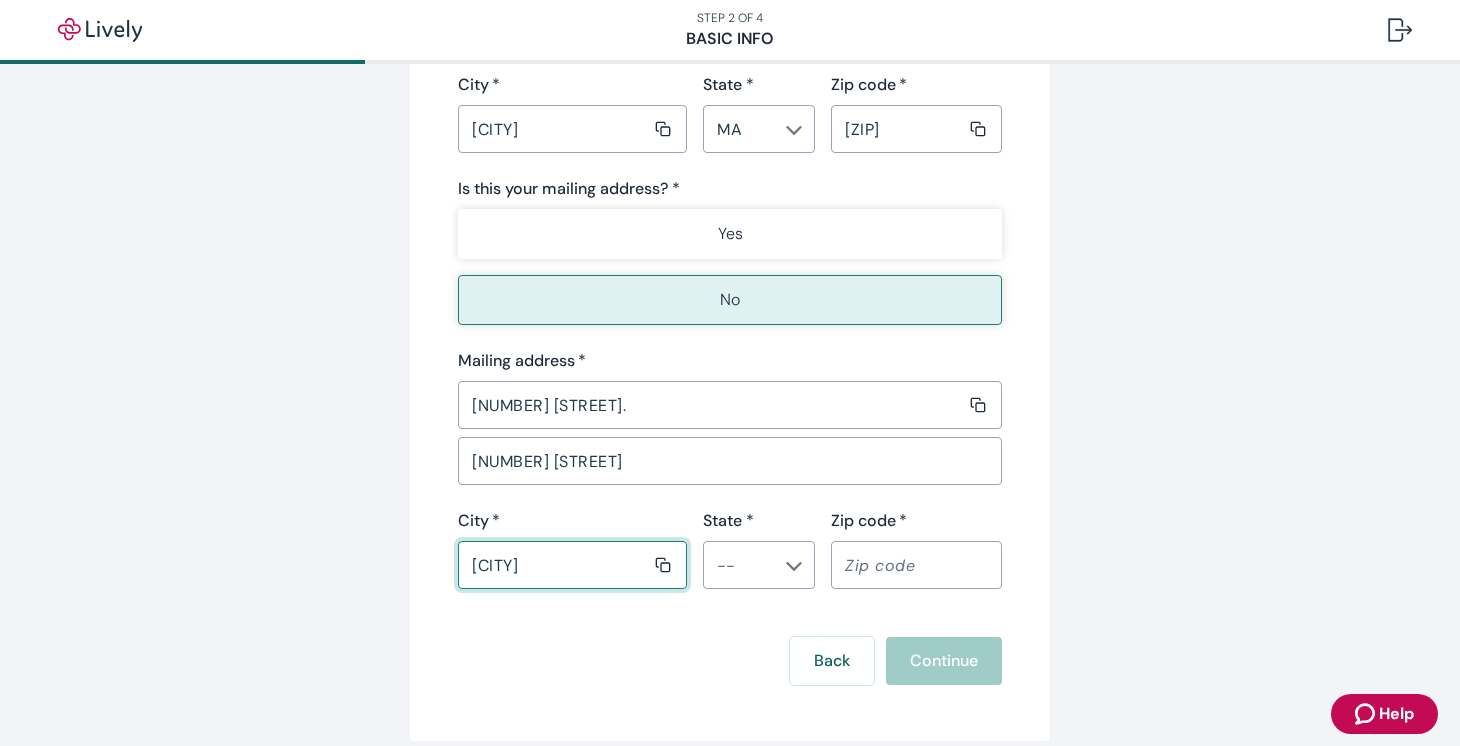 type on "[CITY]" 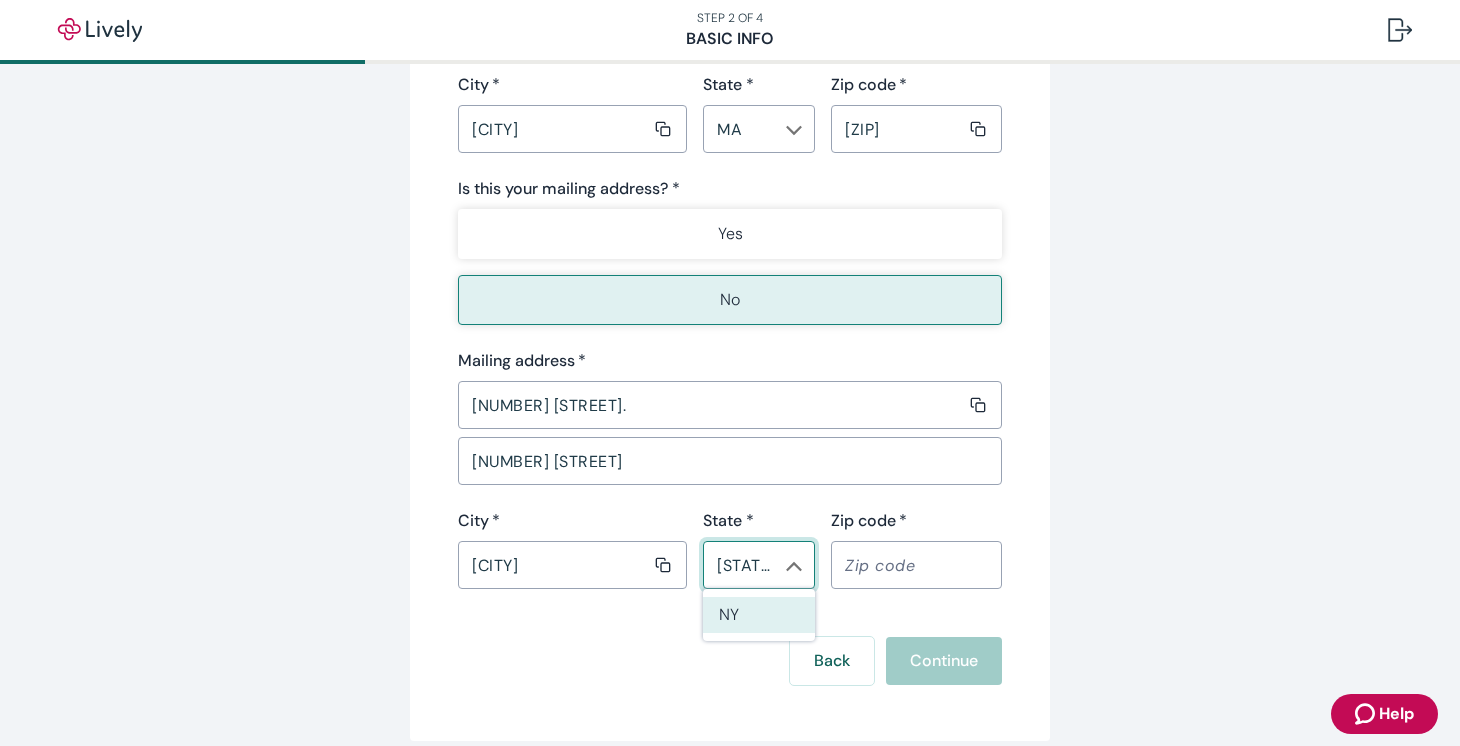 click on "NY" at bounding box center (759, 615) 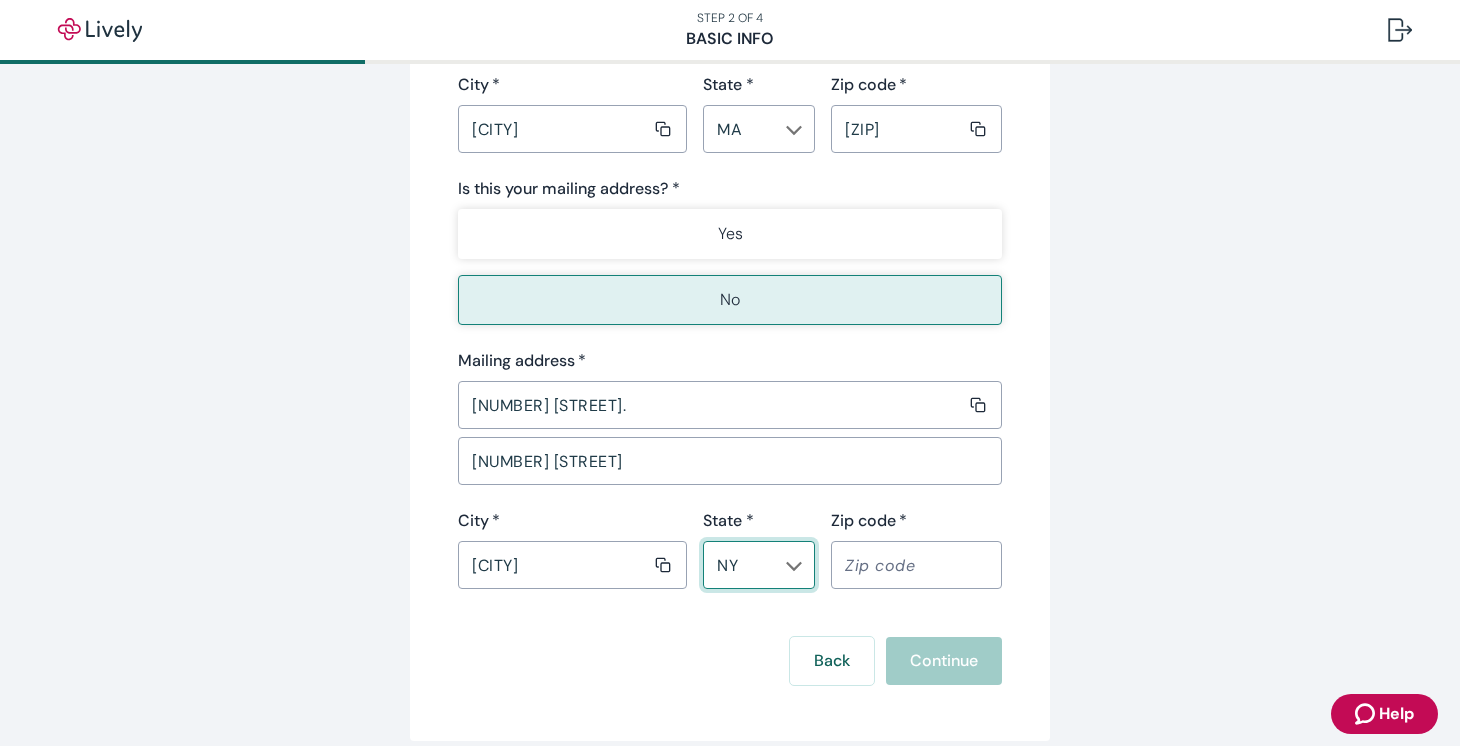 type on "NY" 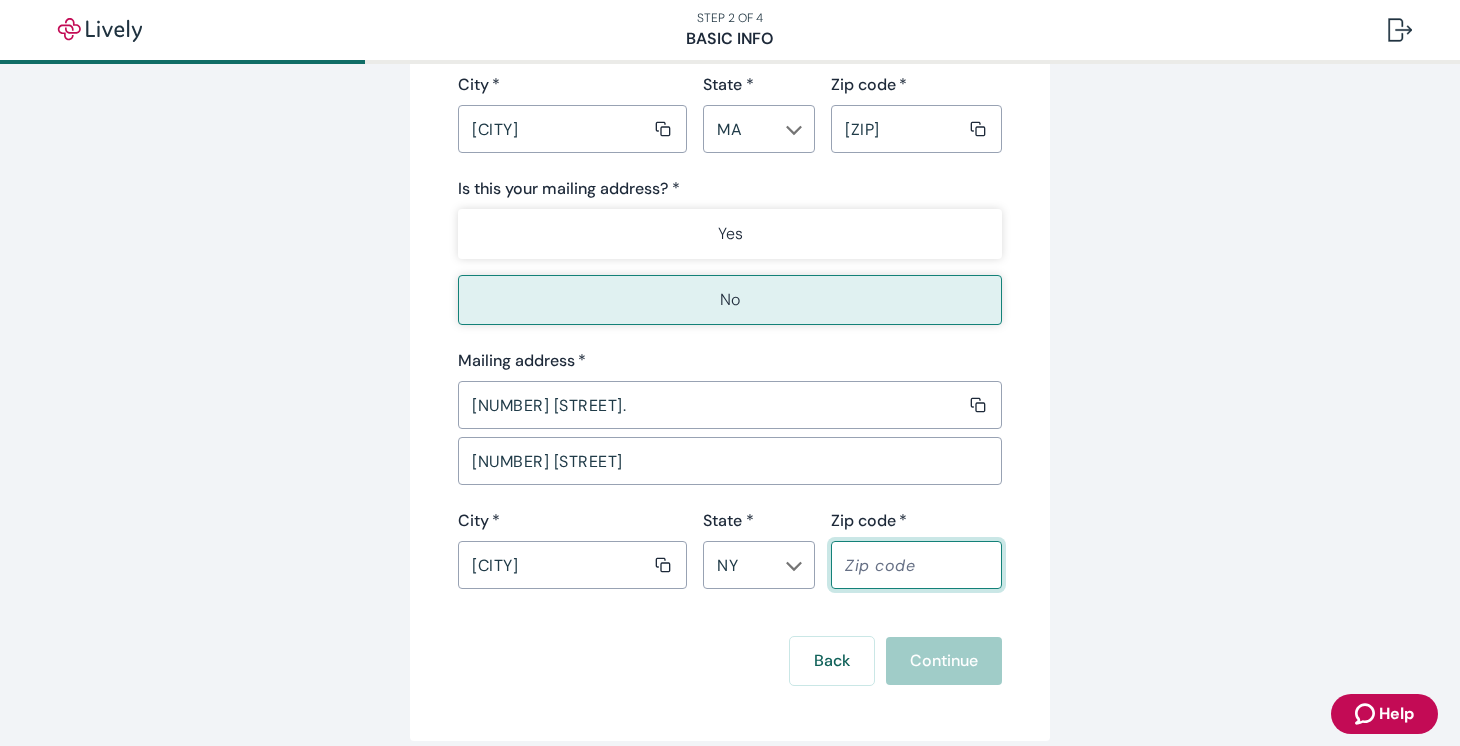 click on "Zip code   *" at bounding box center (909, 565) 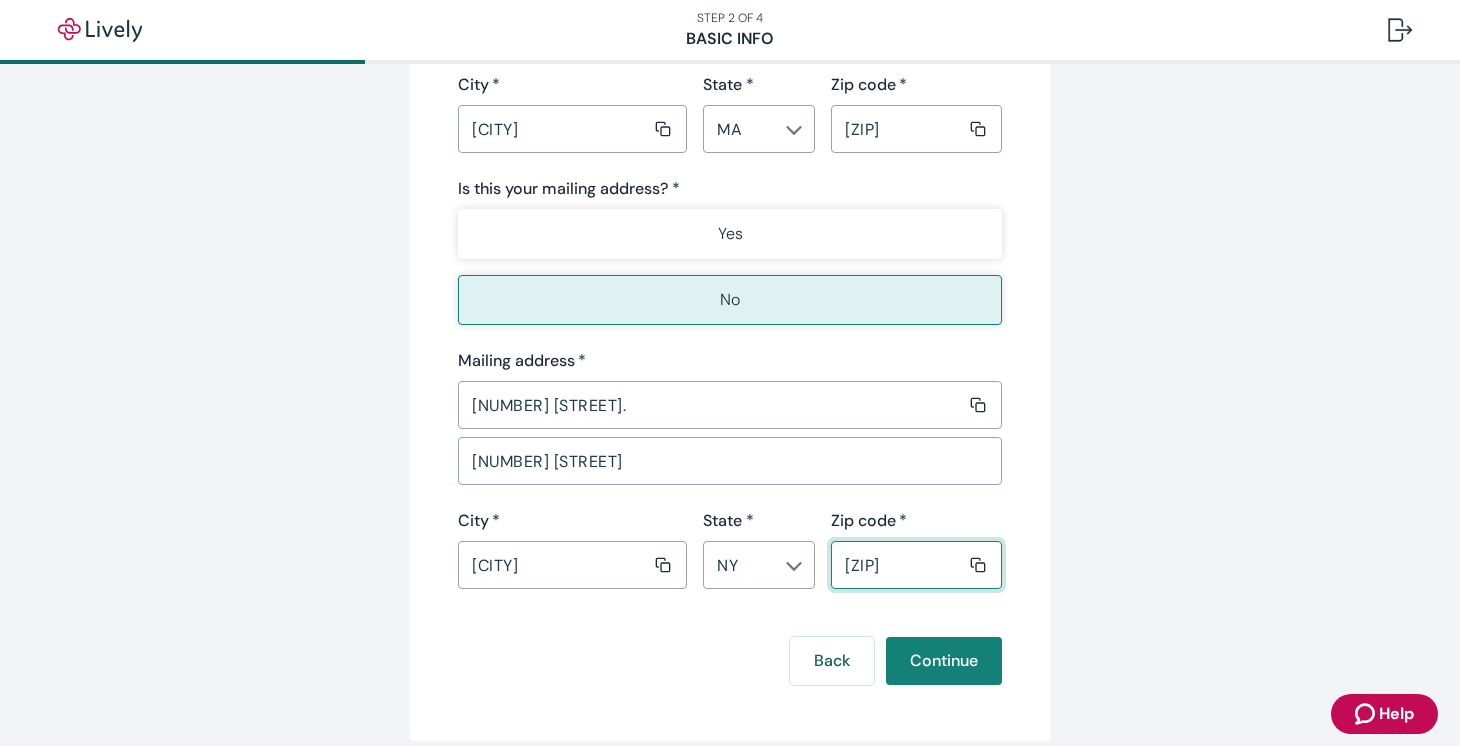 type on "[ZIP]" 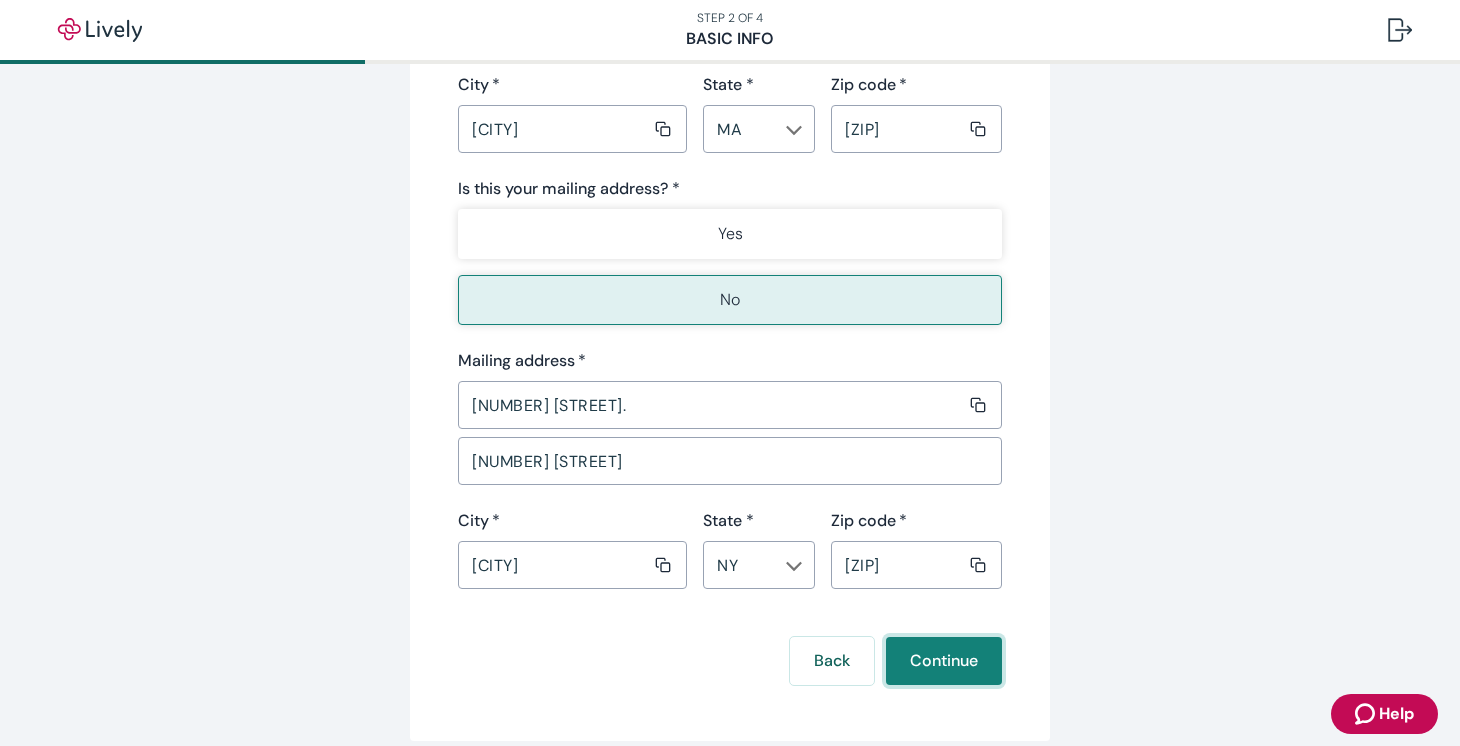 click on "Continue" at bounding box center [944, 661] 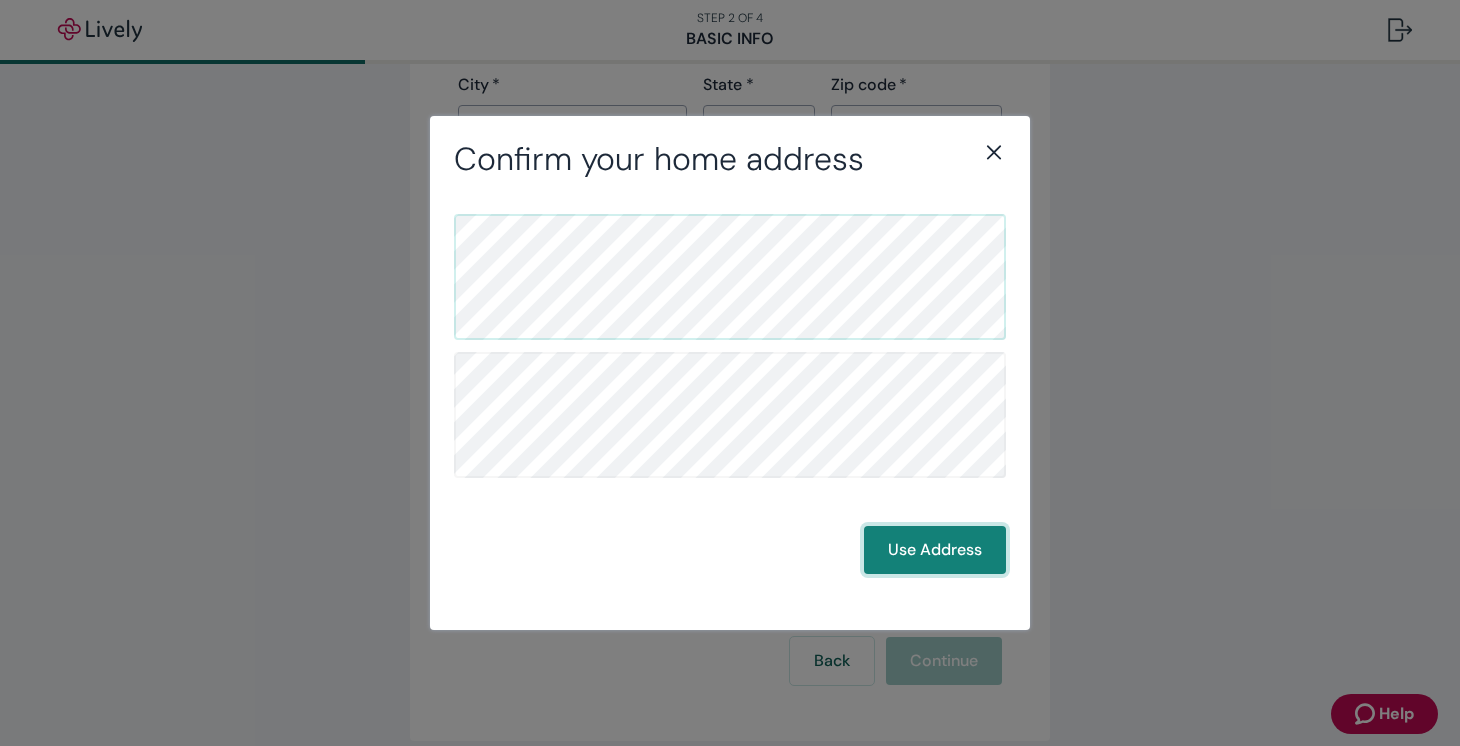 click on "Use Address" at bounding box center (935, 550) 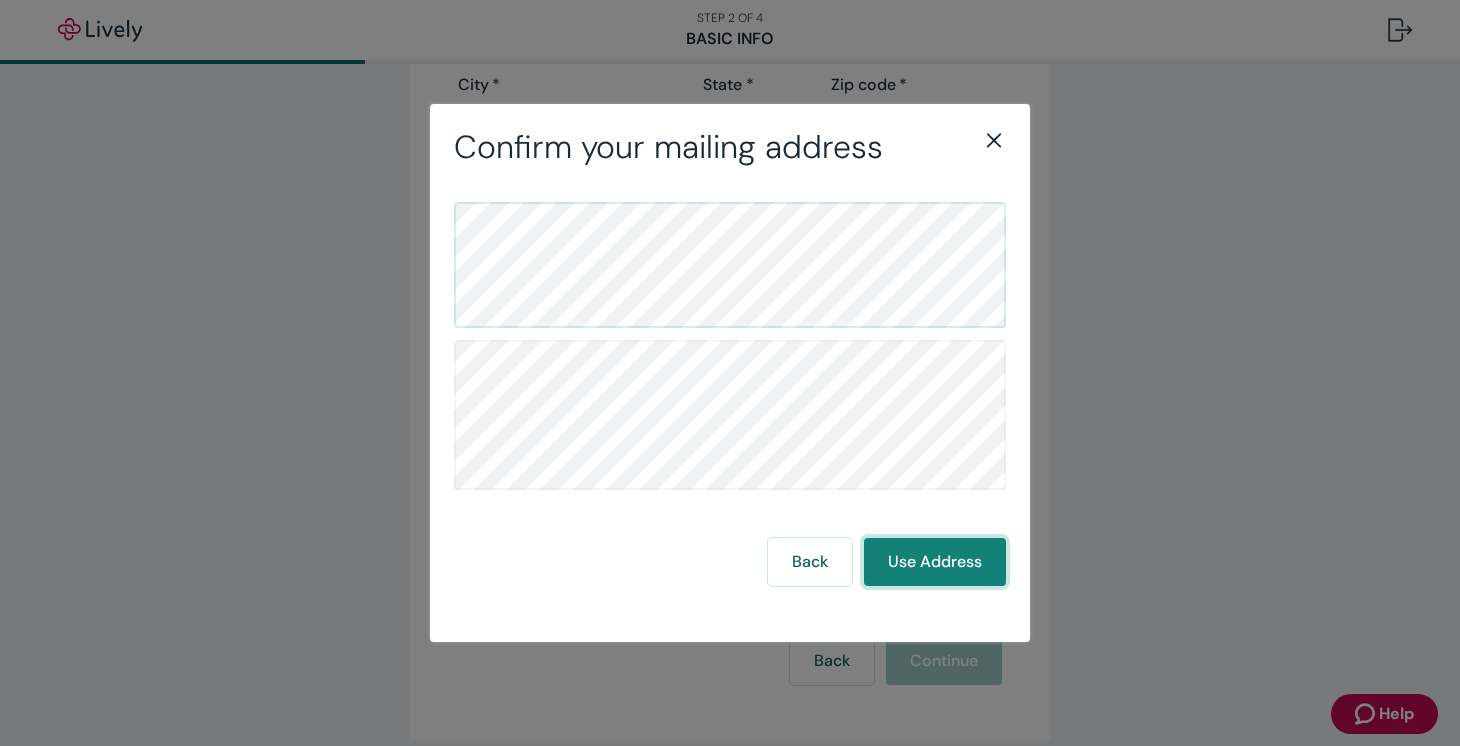 click on "Use Address" at bounding box center [935, 562] 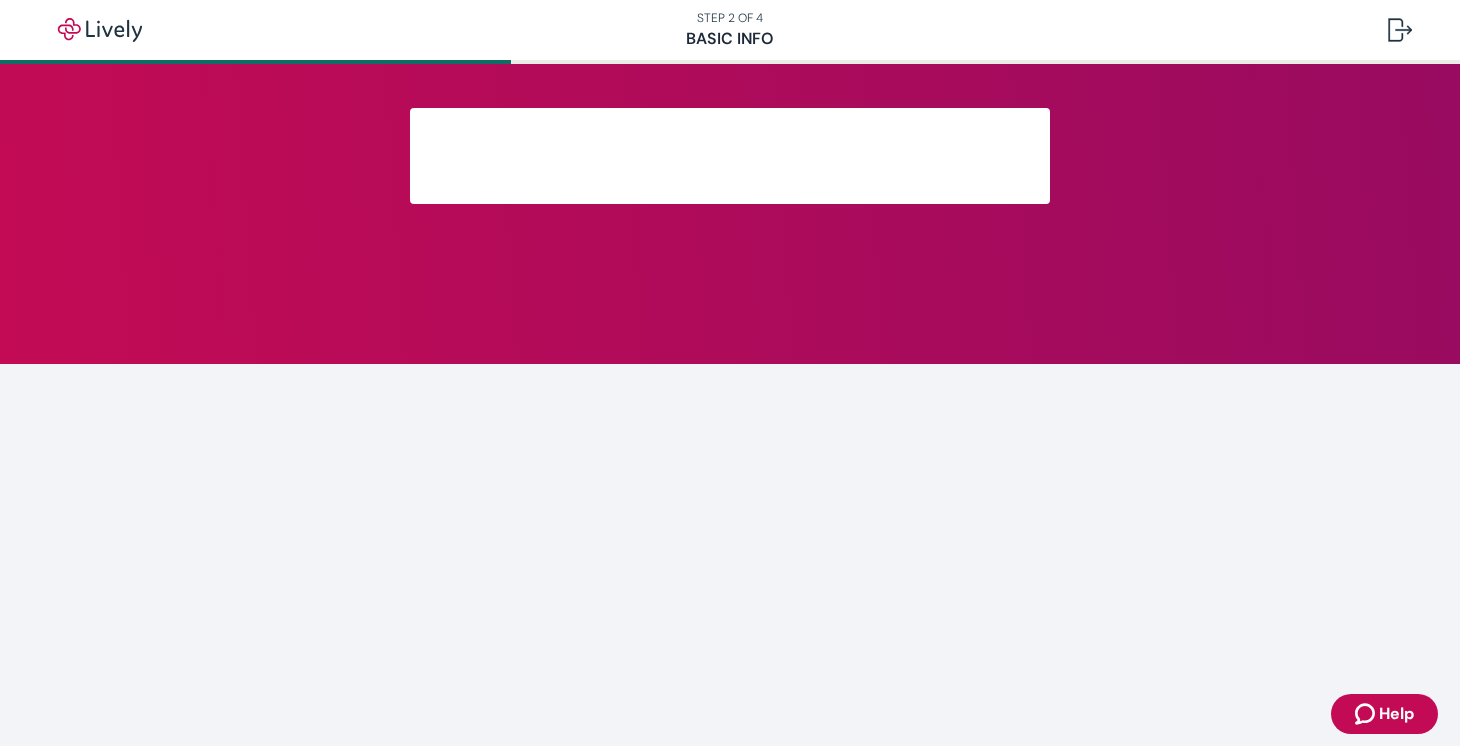 scroll, scrollTop: 388, scrollLeft: 0, axis: vertical 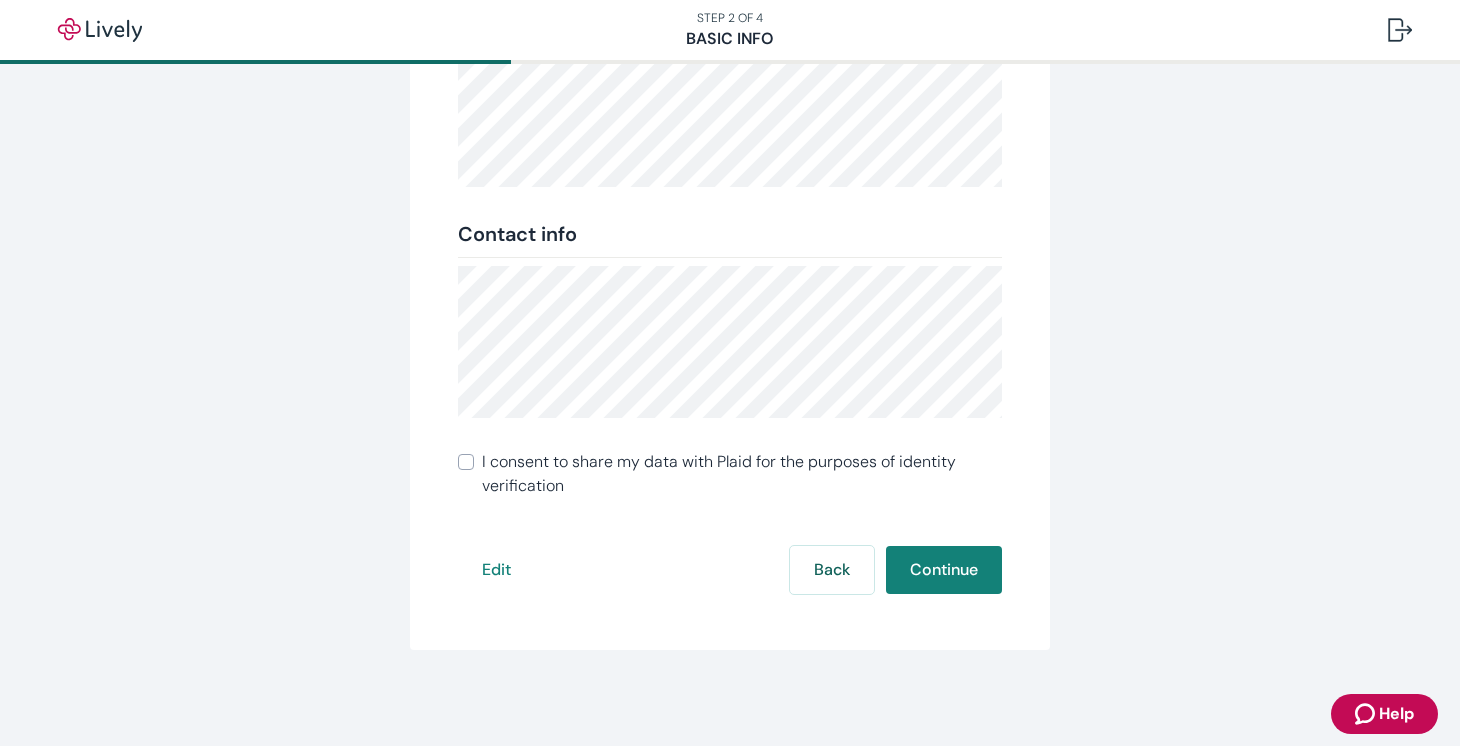 click on "I consent to share my data with Plaid for the purposes of identity verification" at bounding box center [466, 462] 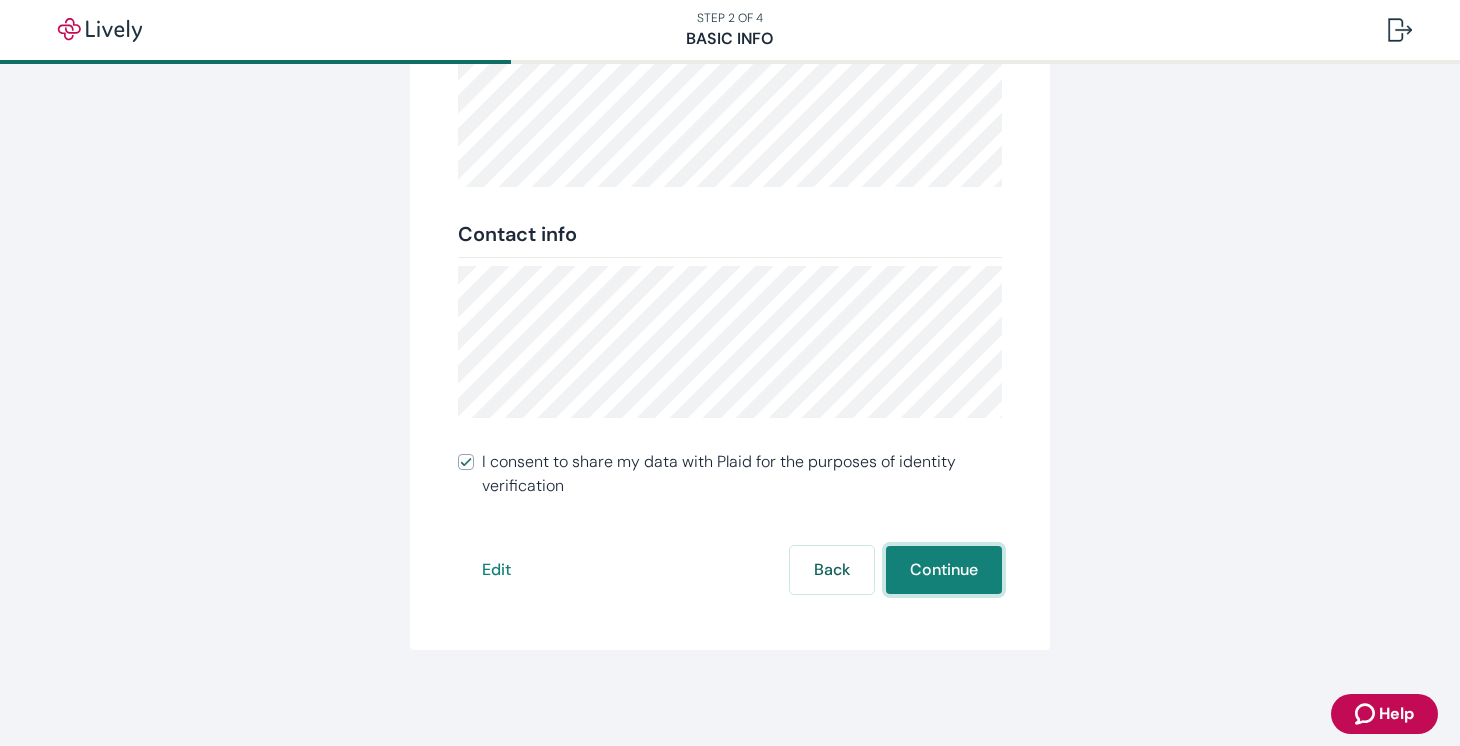 click on "Continue" at bounding box center (944, 570) 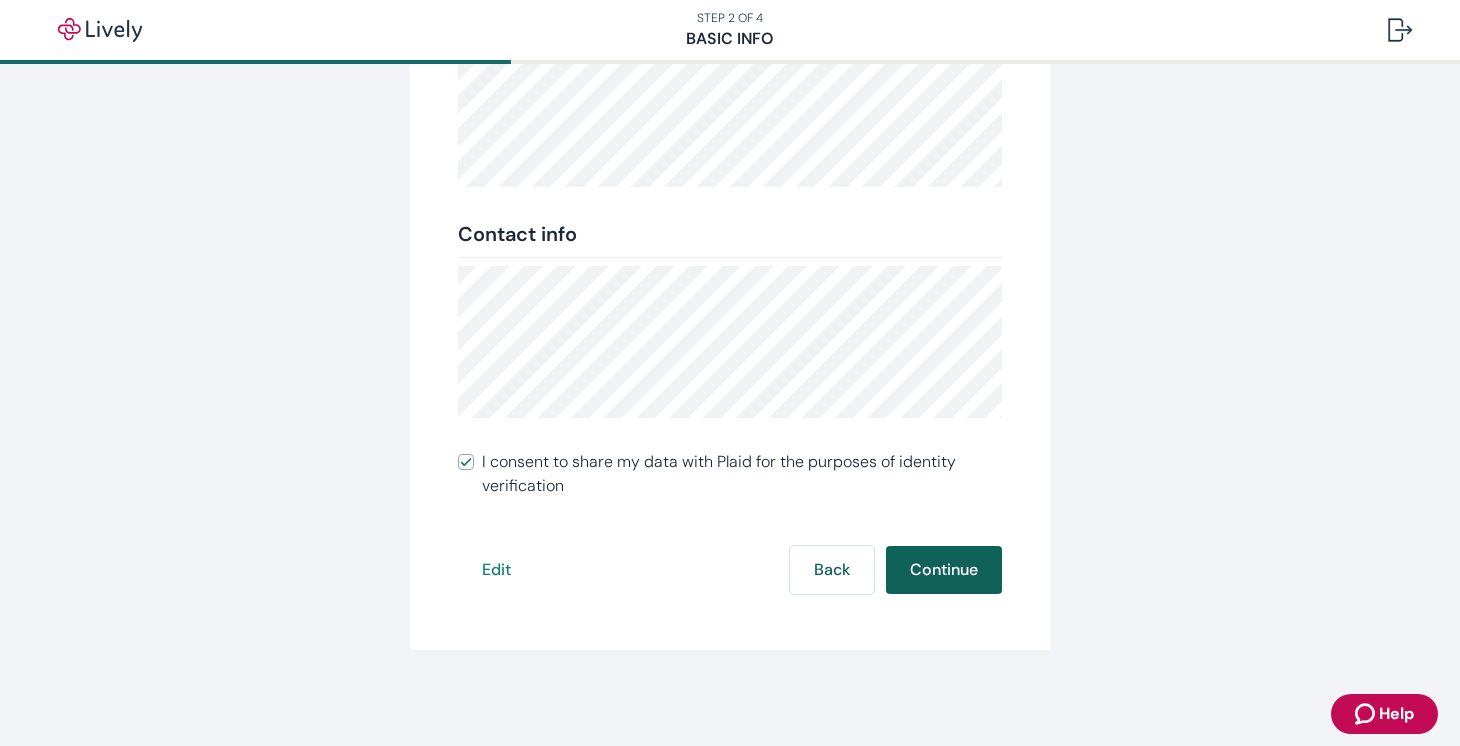 scroll, scrollTop: 0, scrollLeft: 0, axis: both 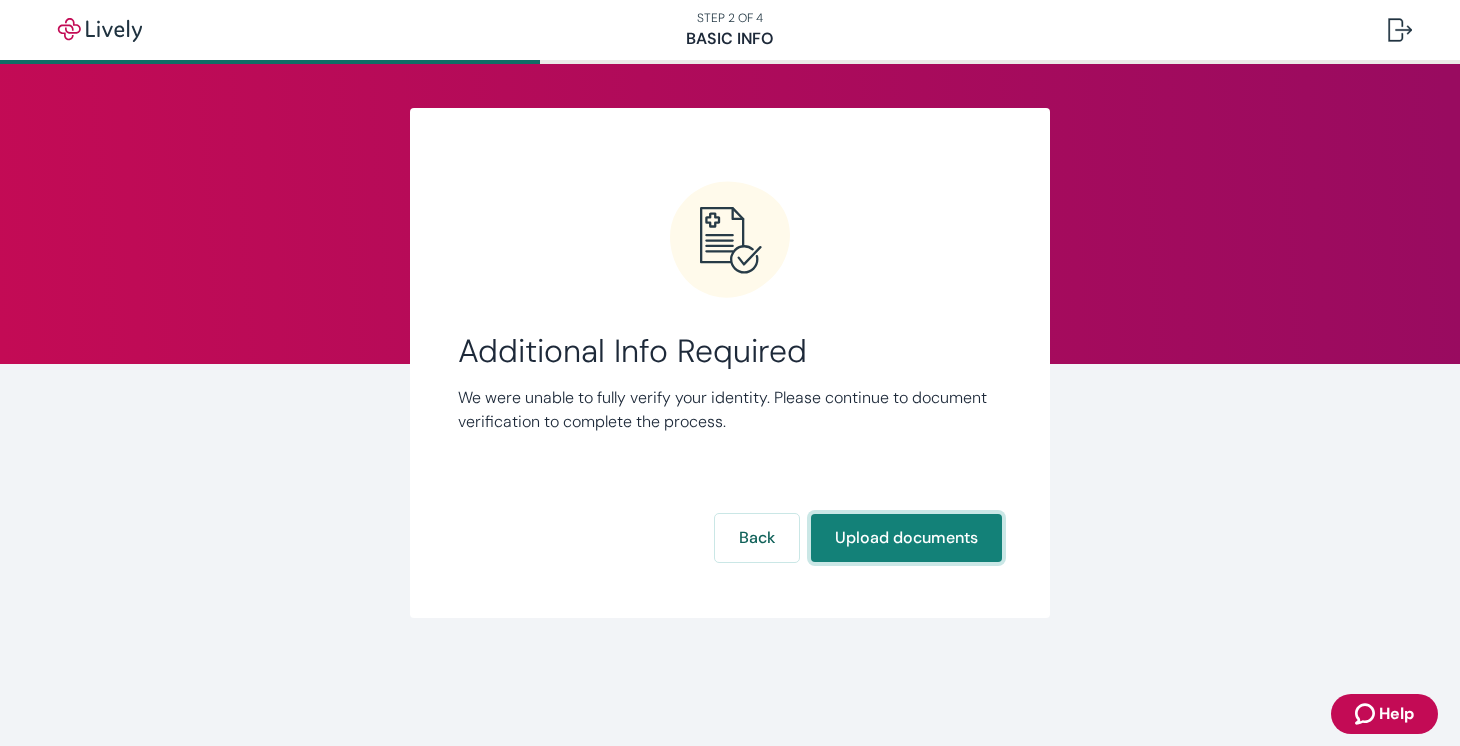 click on "Upload documents" at bounding box center (906, 538) 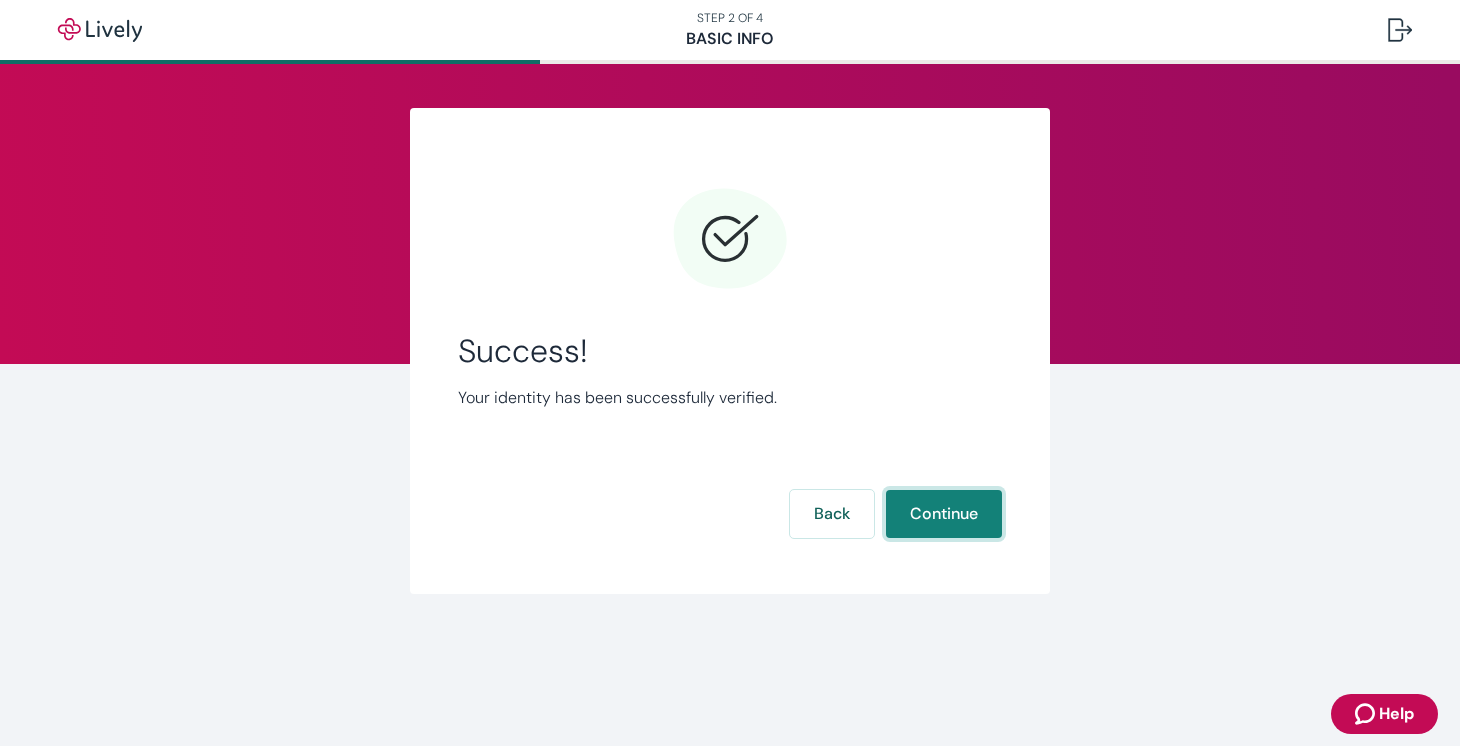 click on "Continue" at bounding box center [944, 514] 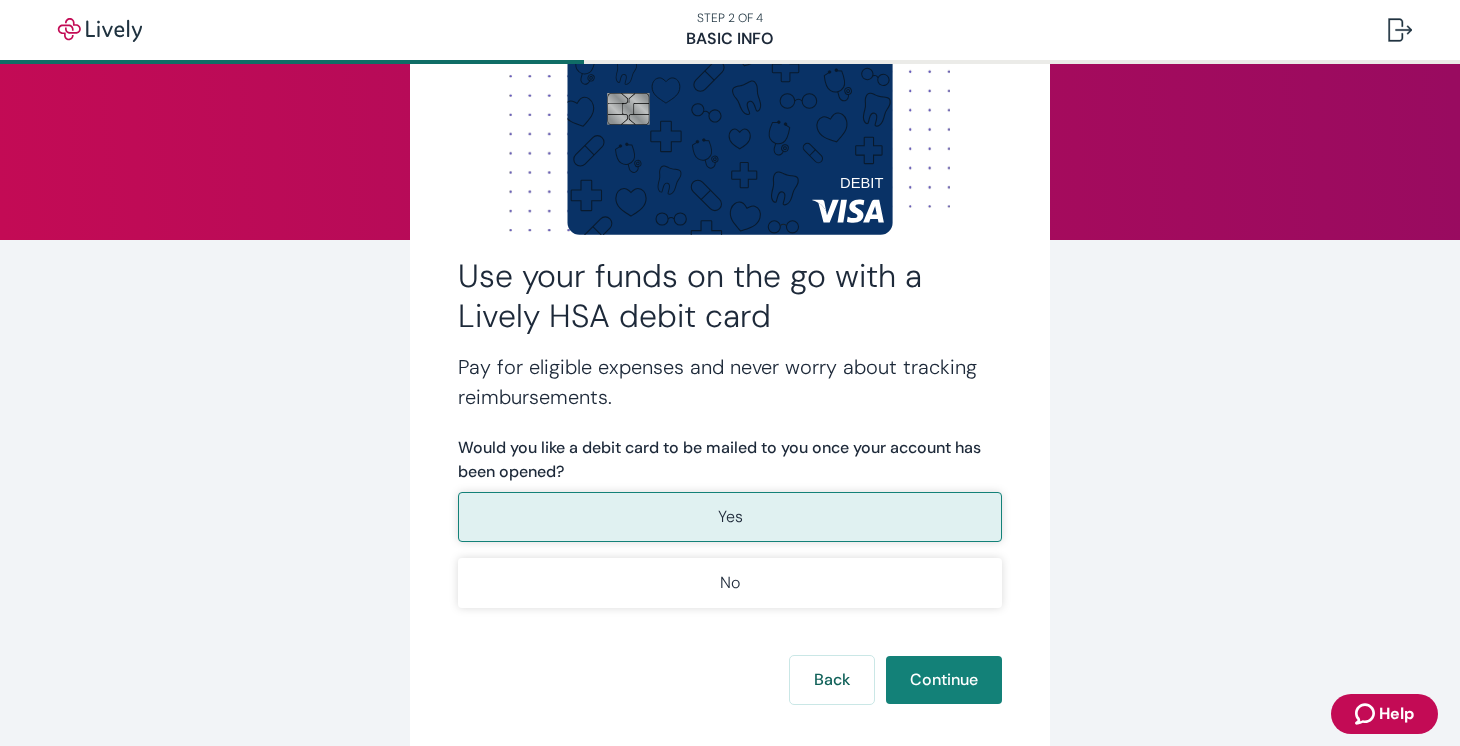 scroll, scrollTop: 128, scrollLeft: 0, axis: vertical 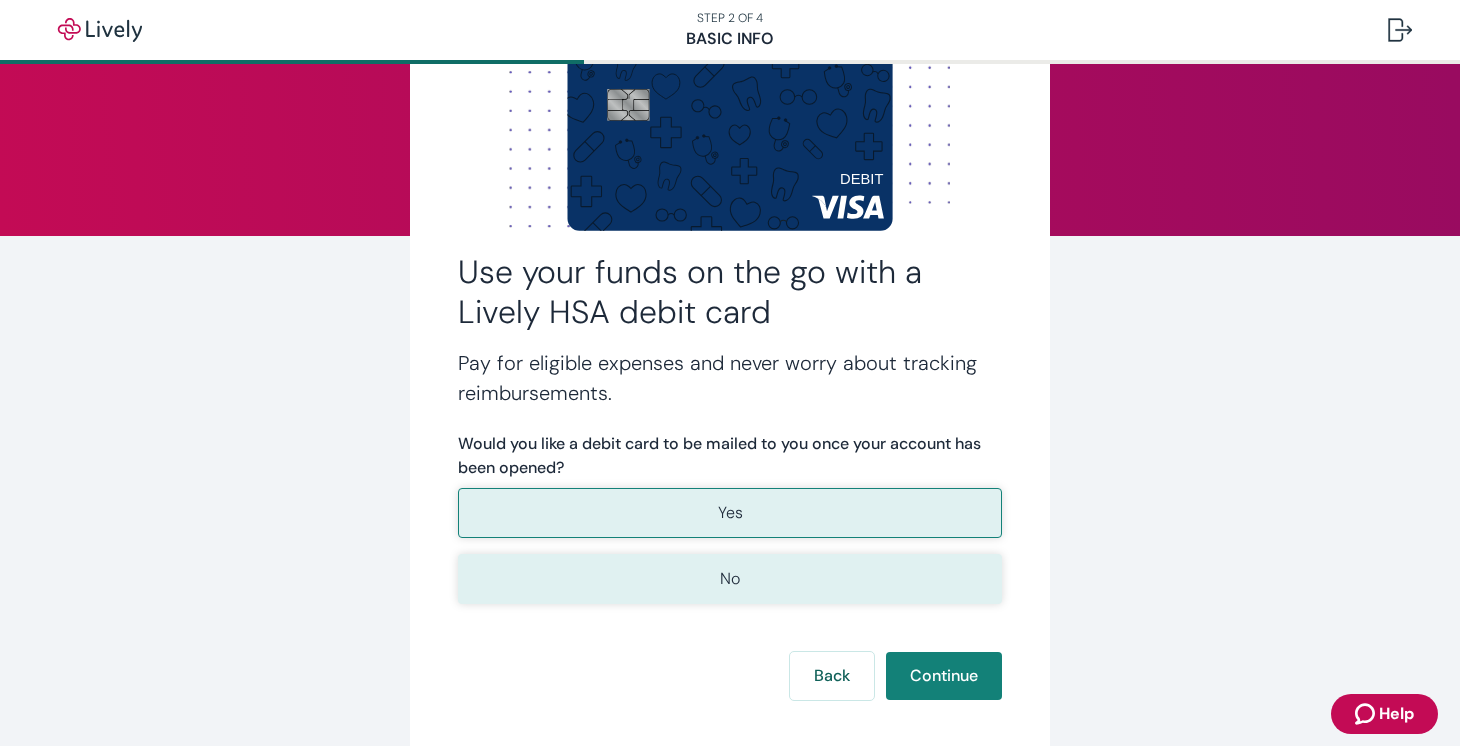 click on "No" at bounding box center (730, 579) 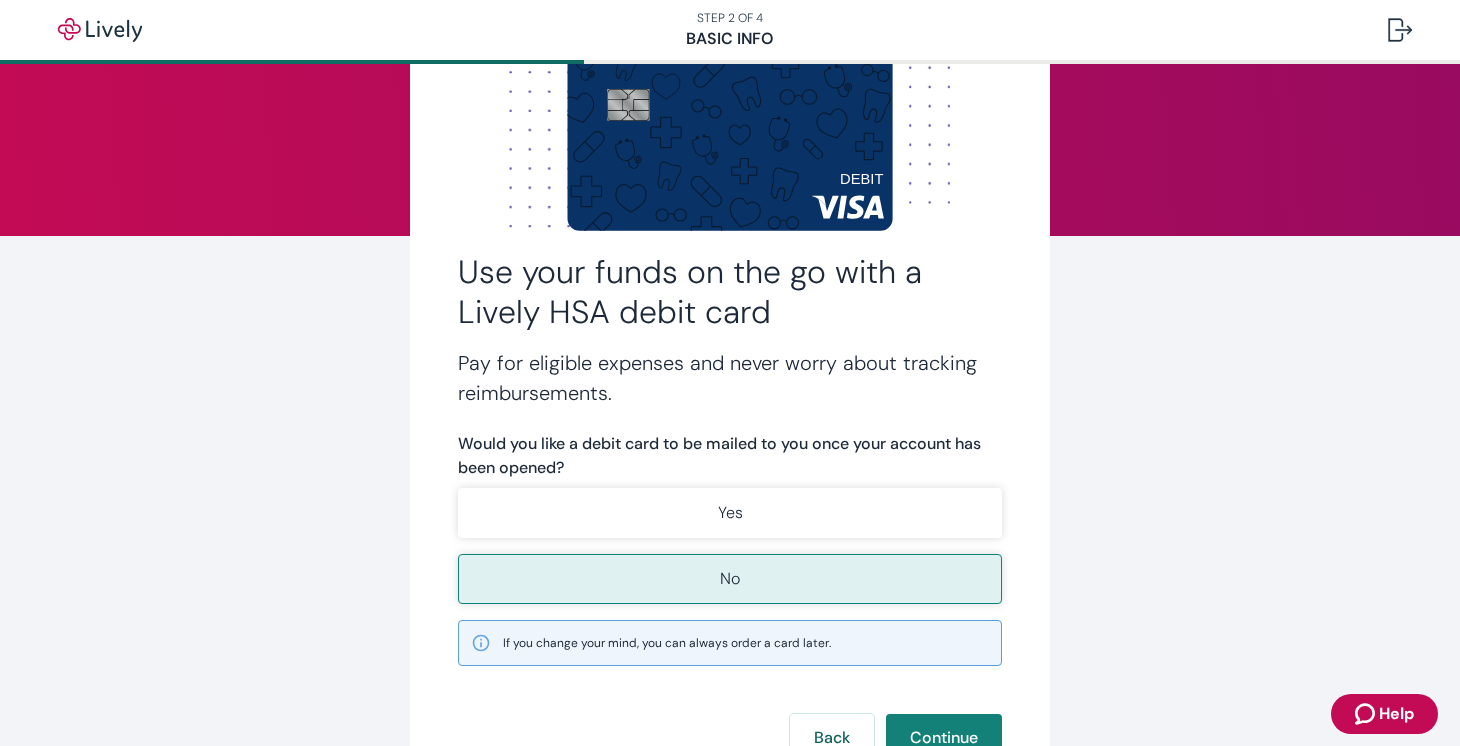 scroll, scrollTop: 217, scrollLeft: 0, axis: vertical 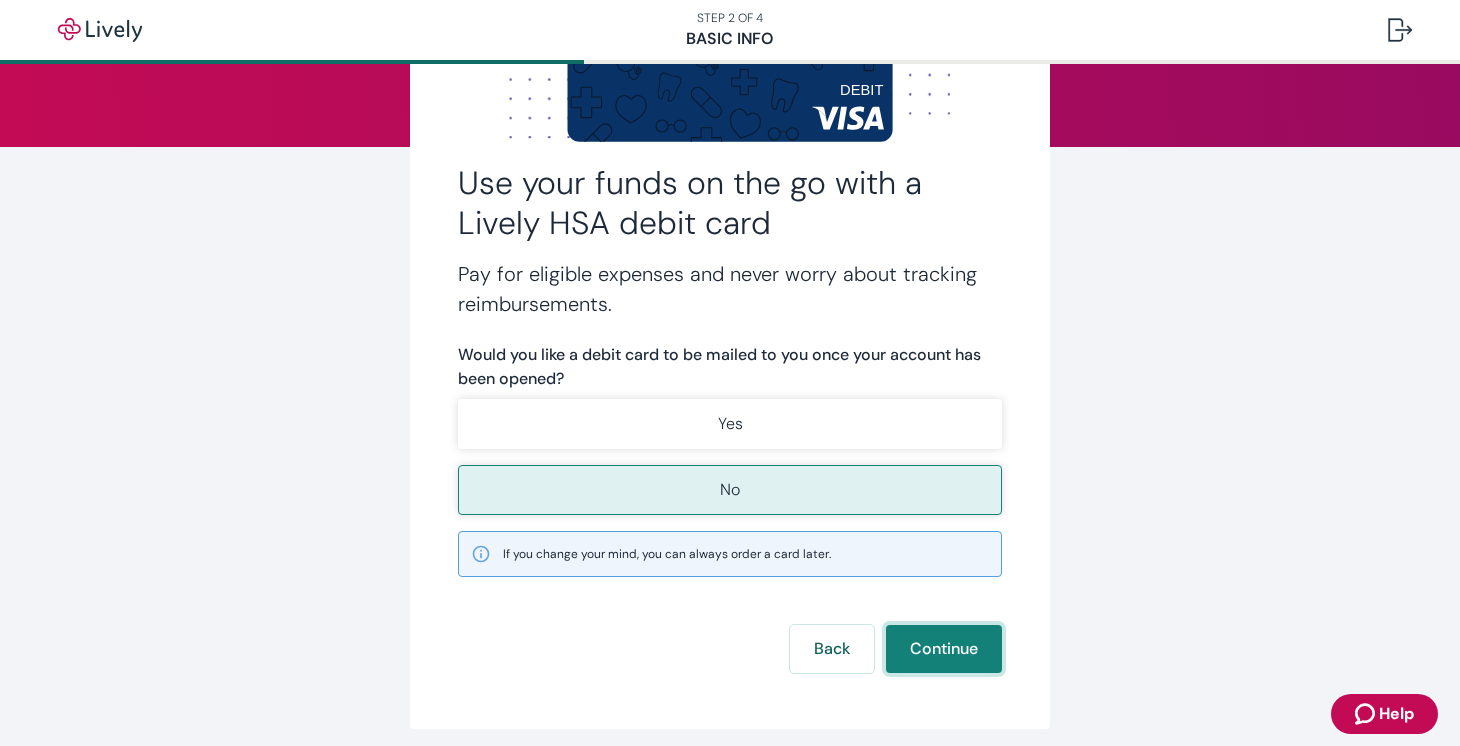 click on "Continue" at bounding box center [944, 649] 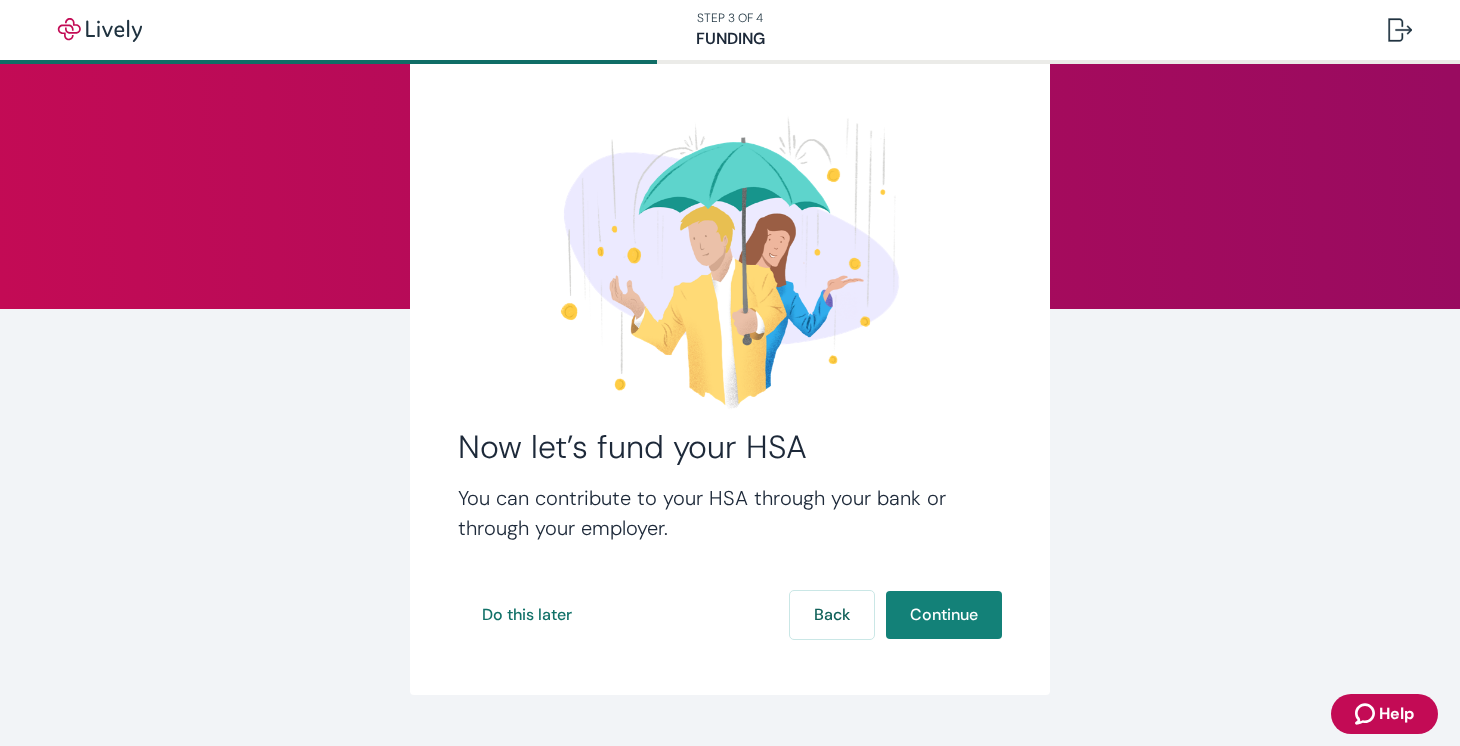 scroll, scrollTop: 59, scrollLeft: 0, axis: vertical 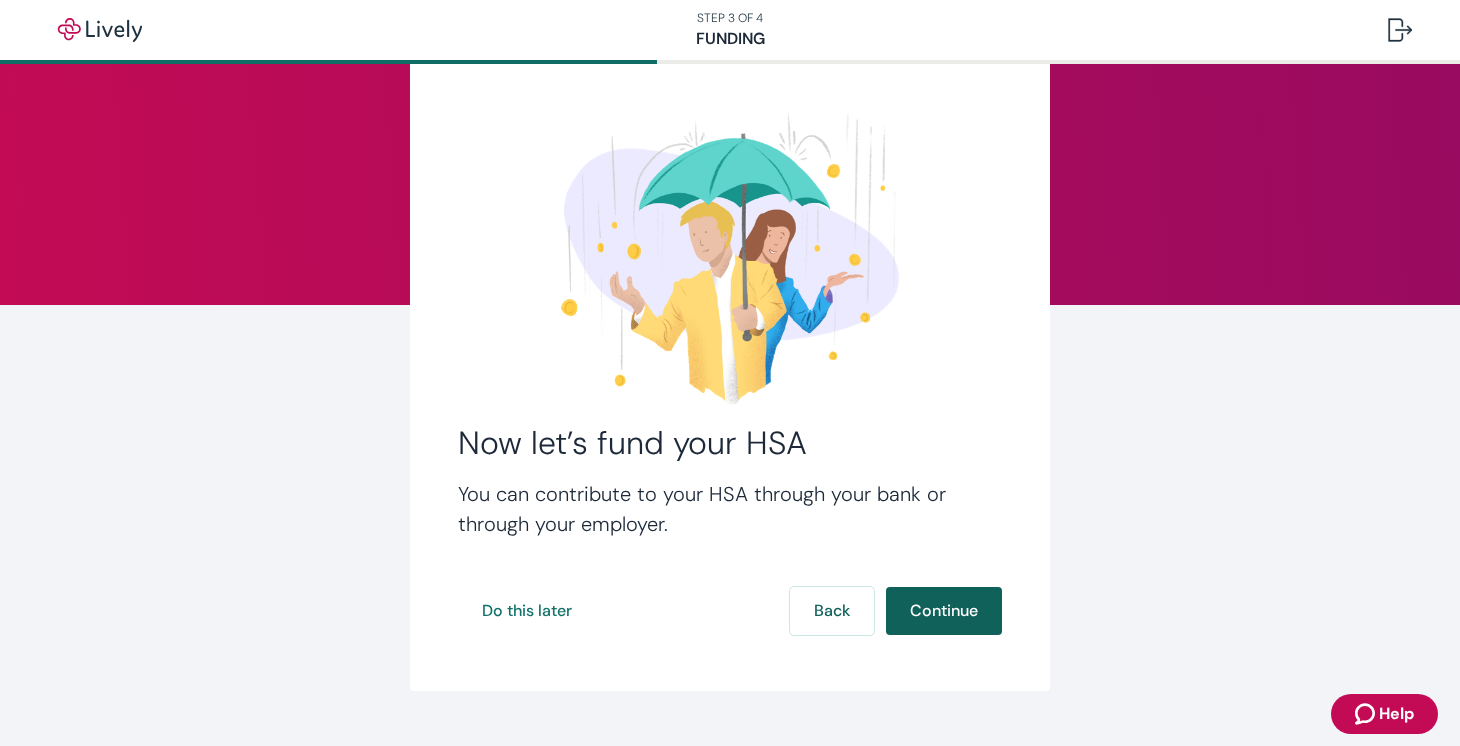 click on "Continue" at bounding box center (944, 611) 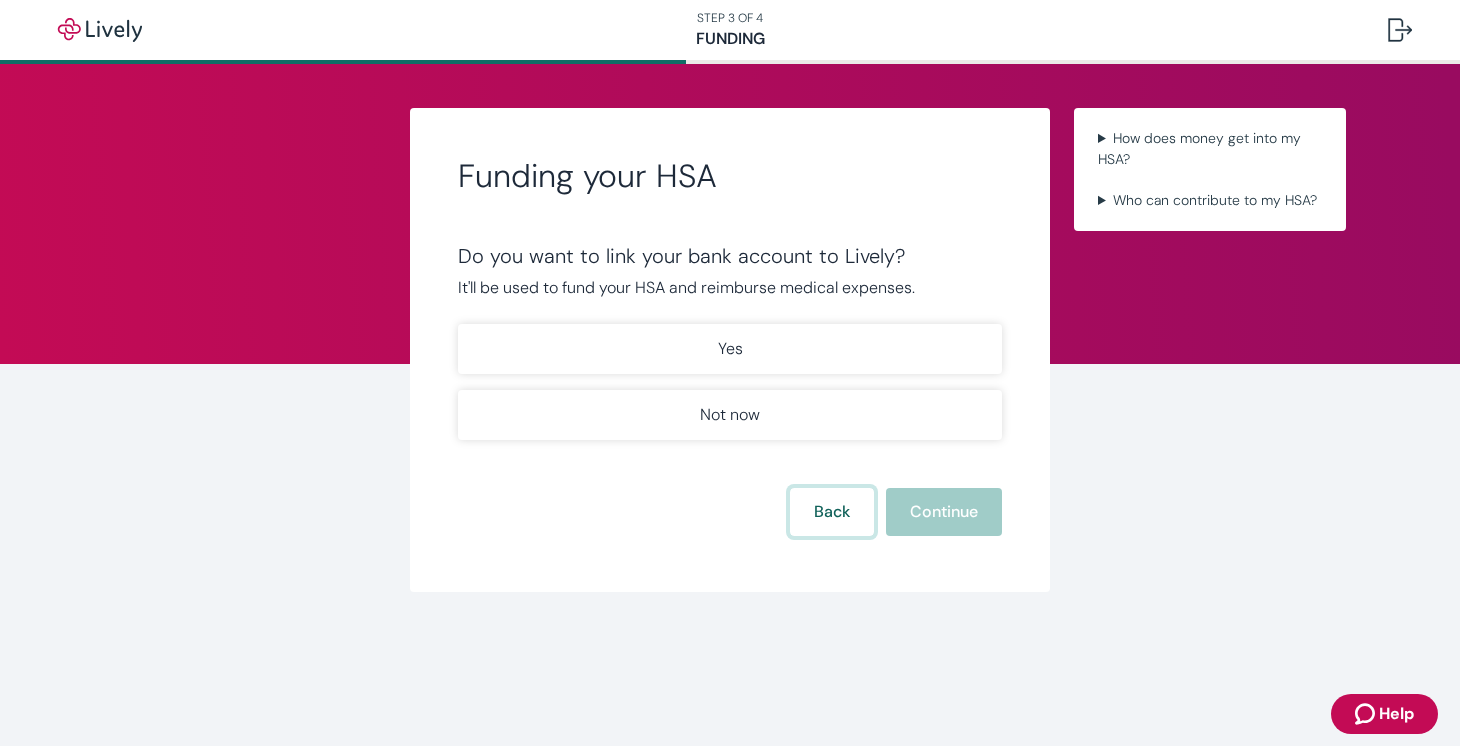 click on "Back" at bounding box center (832, 512) 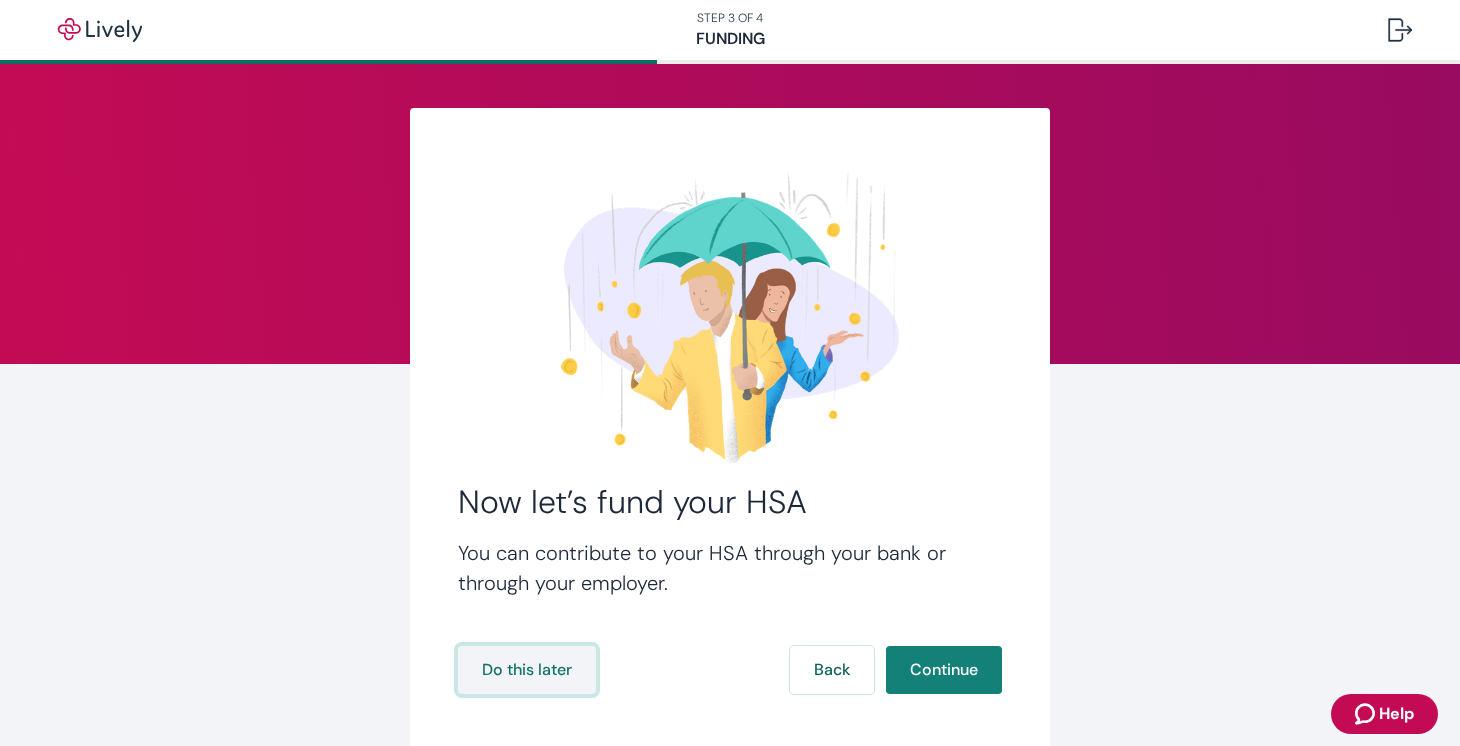 click on "Do this later" at bounding box center (527, 670) 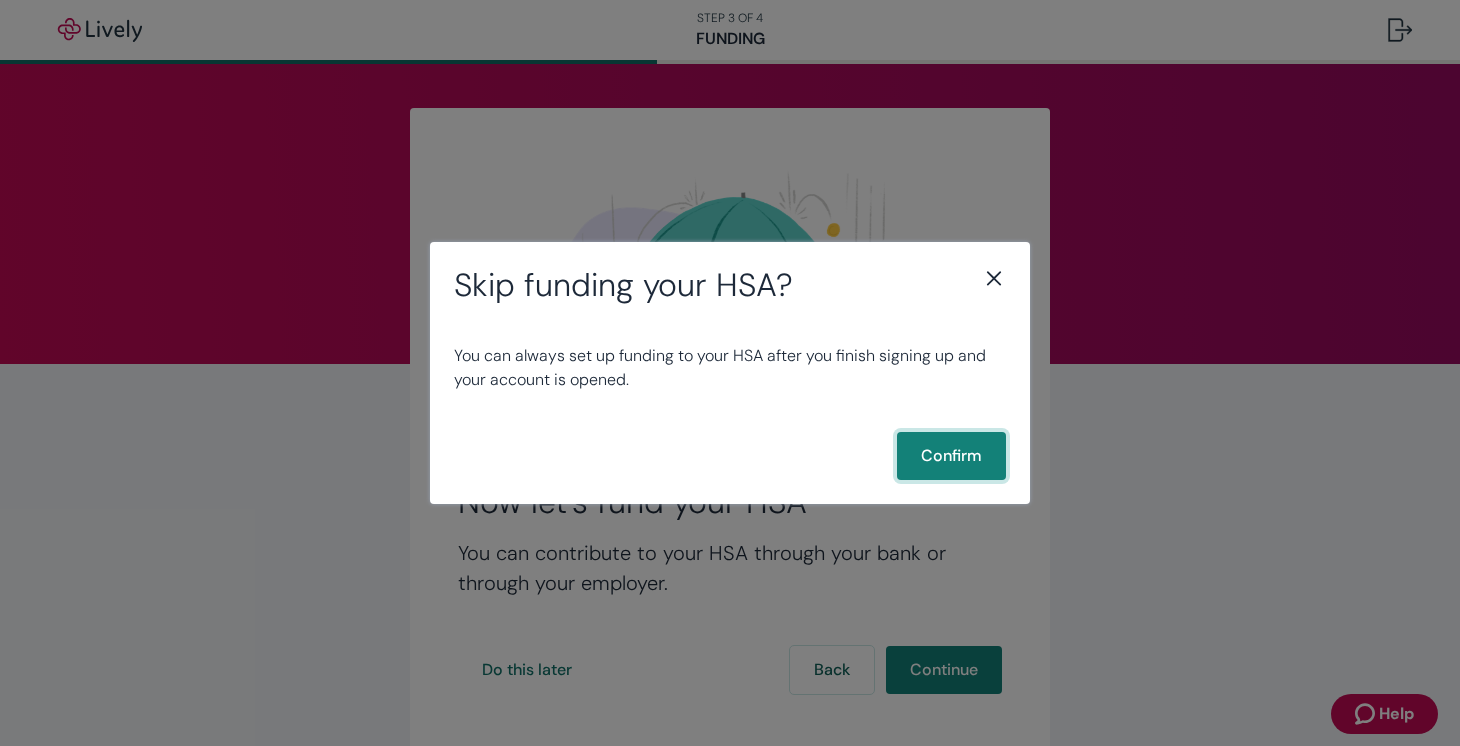 click on "Confirm" at bounding box center (951, 456) 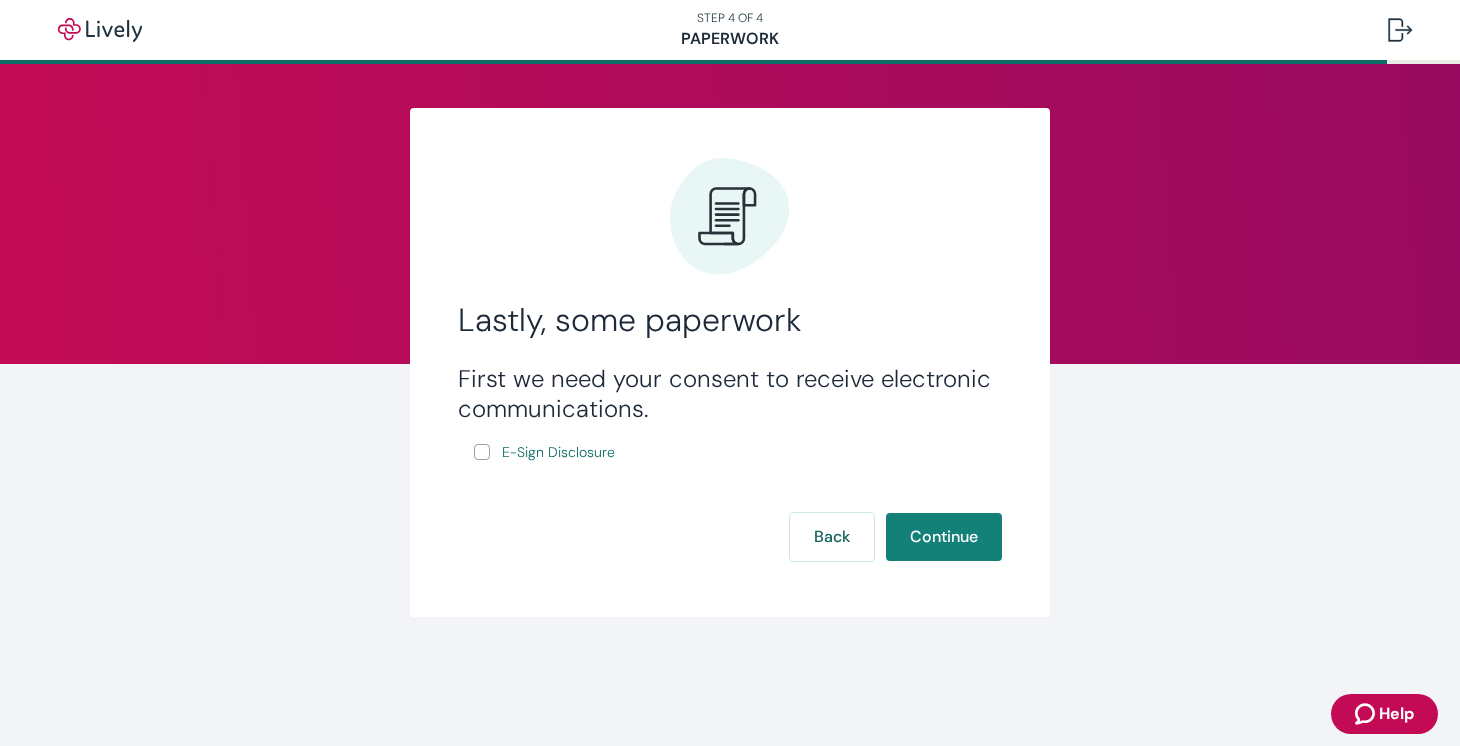 click on "First we need your consent to receive electronic communications. E-Sign Disclosure" at bounding box center [730, 414] 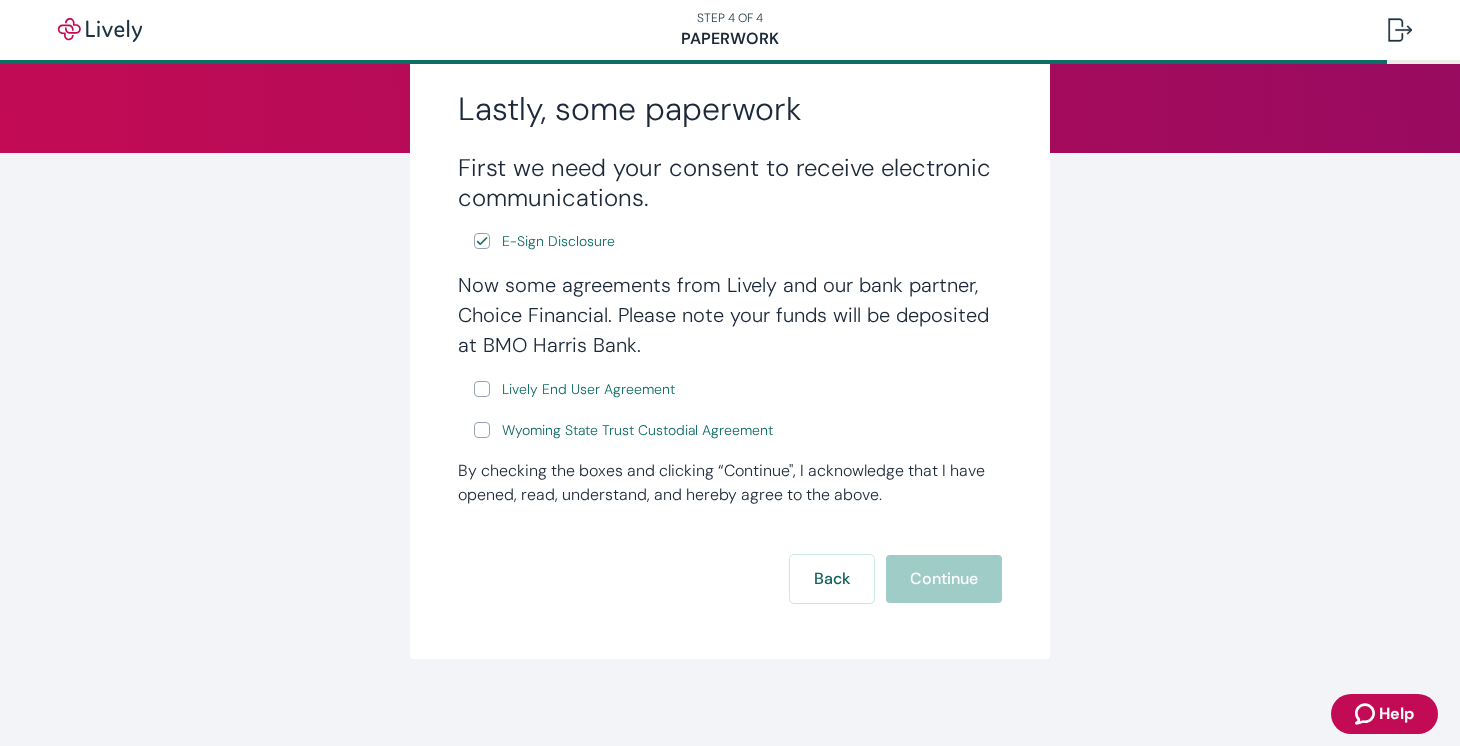 scroll, scrollTop: 222, scrollLeft: 0, axis: vertical 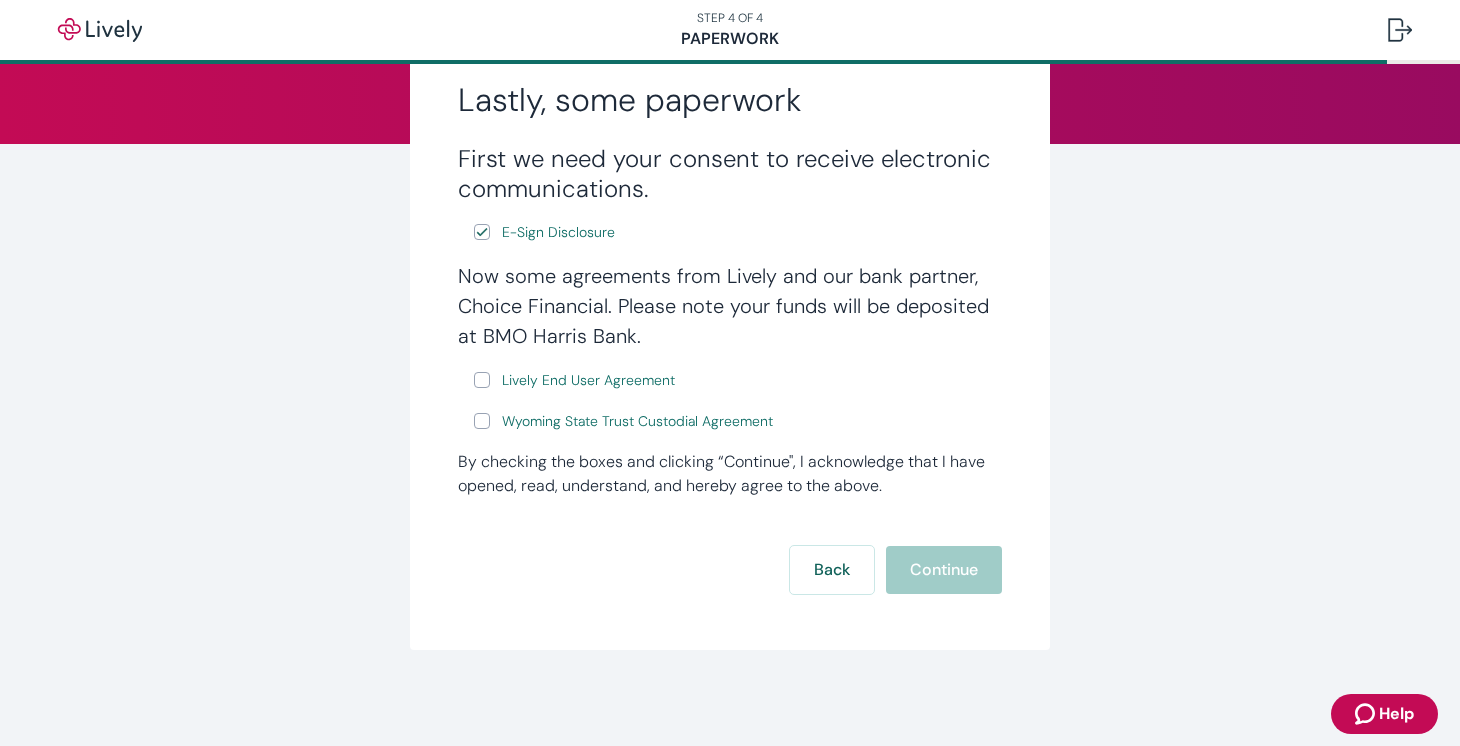 click on "Lively End User Agreement" at bounding box center [482, 380] 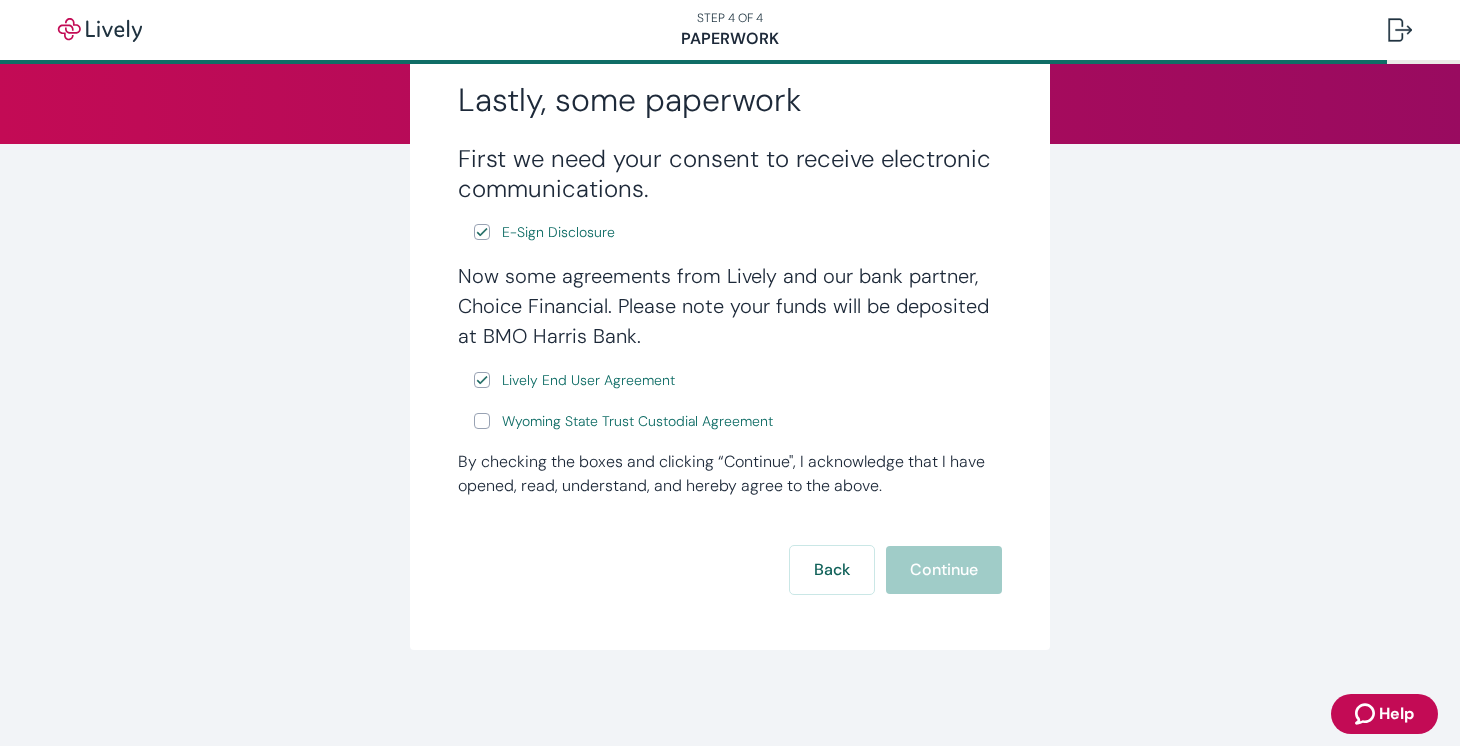 click on "Wyoming State Trust Custodial Agreement" at bounding box center (482, 421) 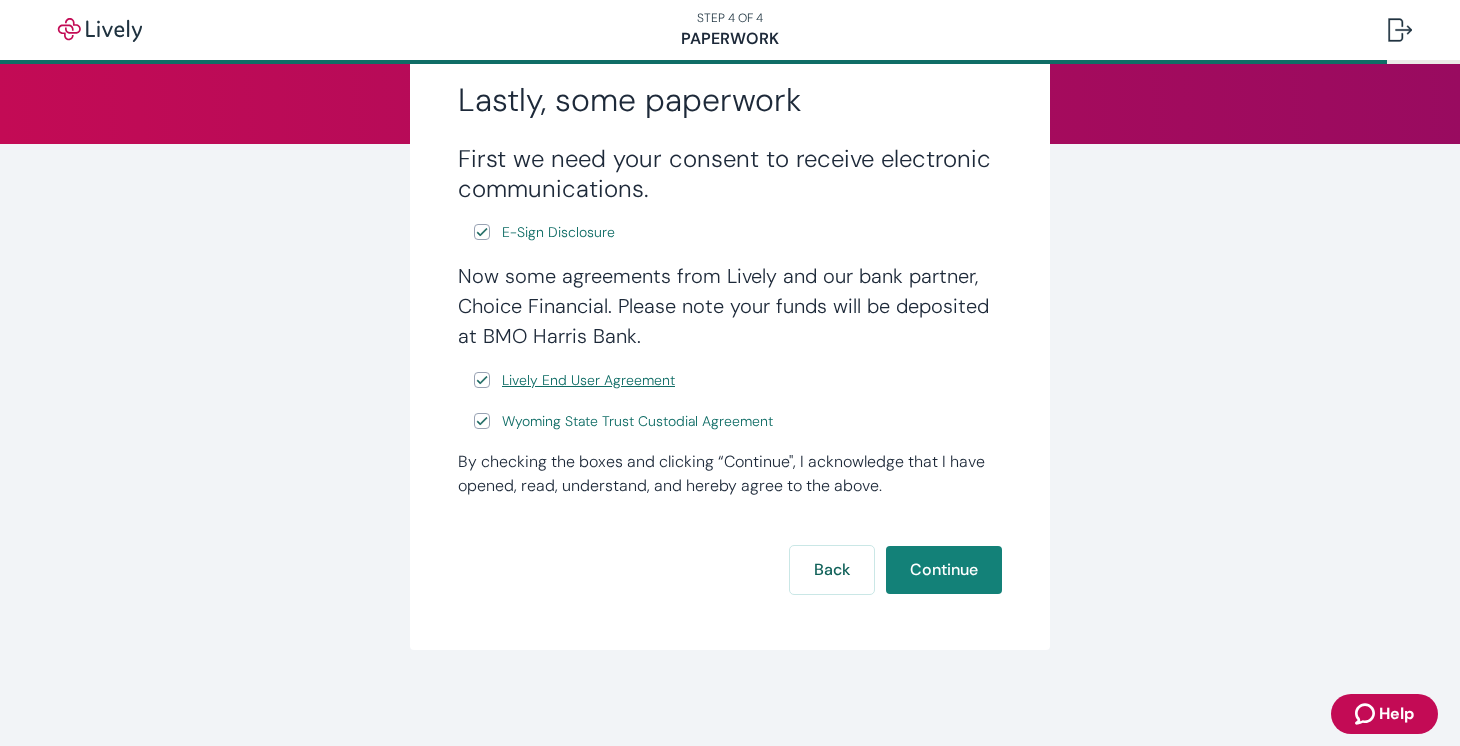 click on "Lively End User Agreement" at bounding box center [588, 380] 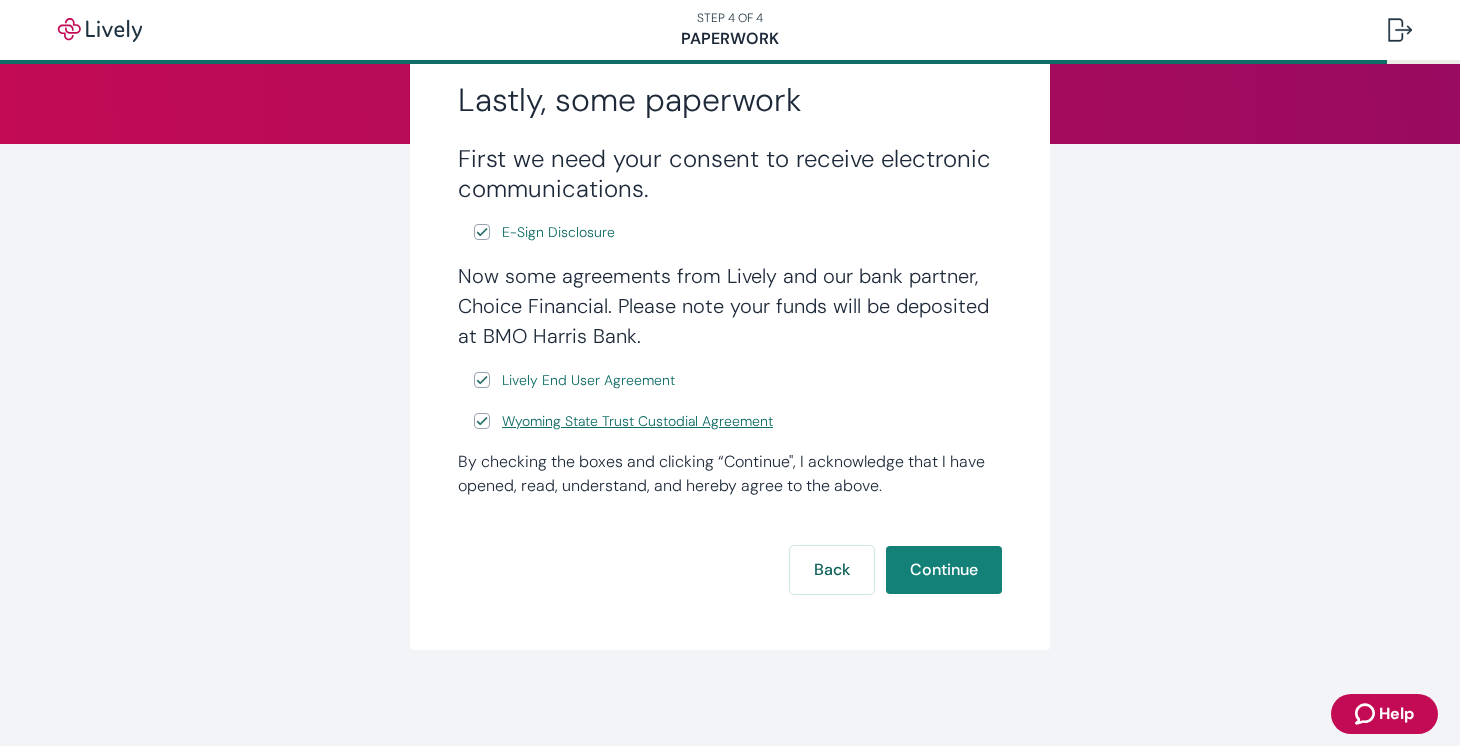 click on "Wyoming State Trust Custodial Agreement" at bounding box center [637, 421] 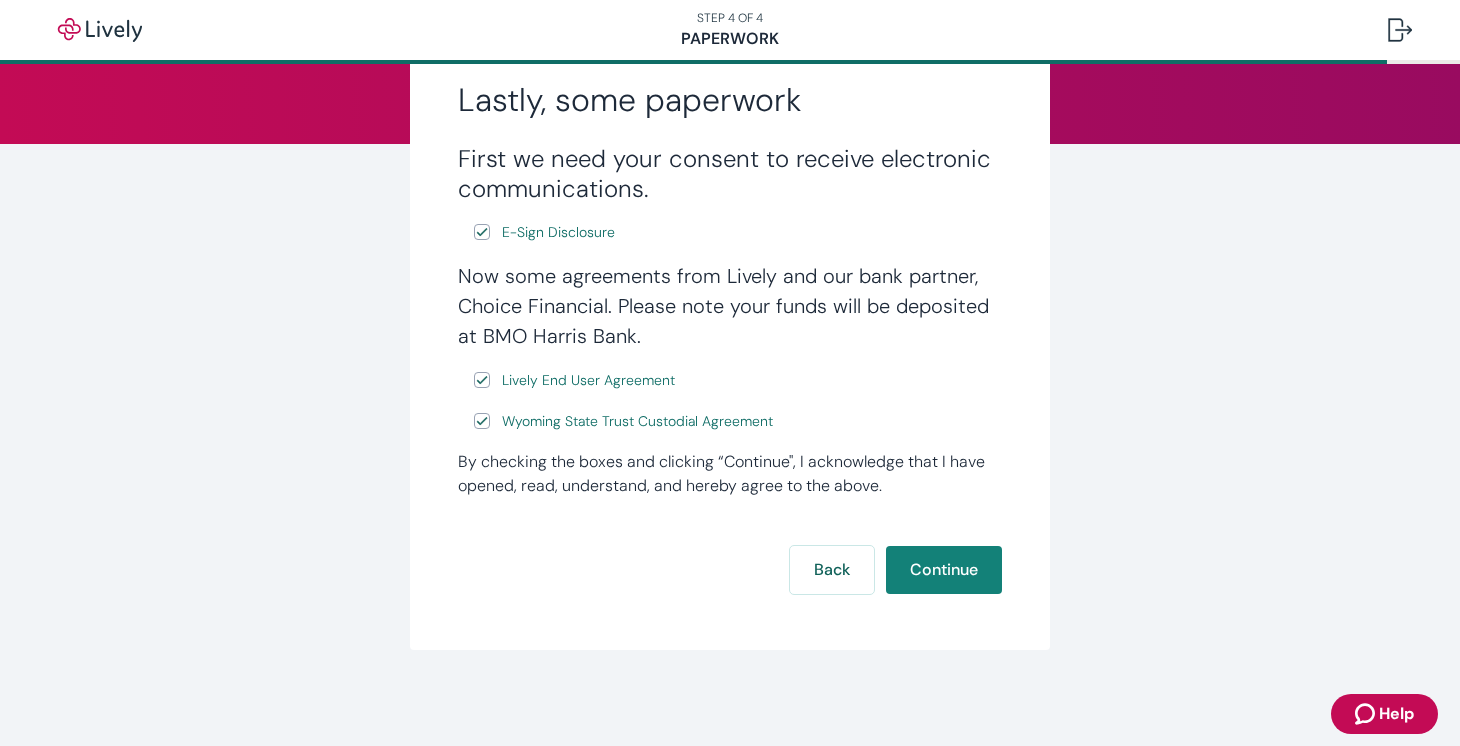click on "Now some agreements from Lively and our bank partner, Choice Financial. Please note your funds will be deposited at BMO Harris Bank ." at bounding box center (730, 306) 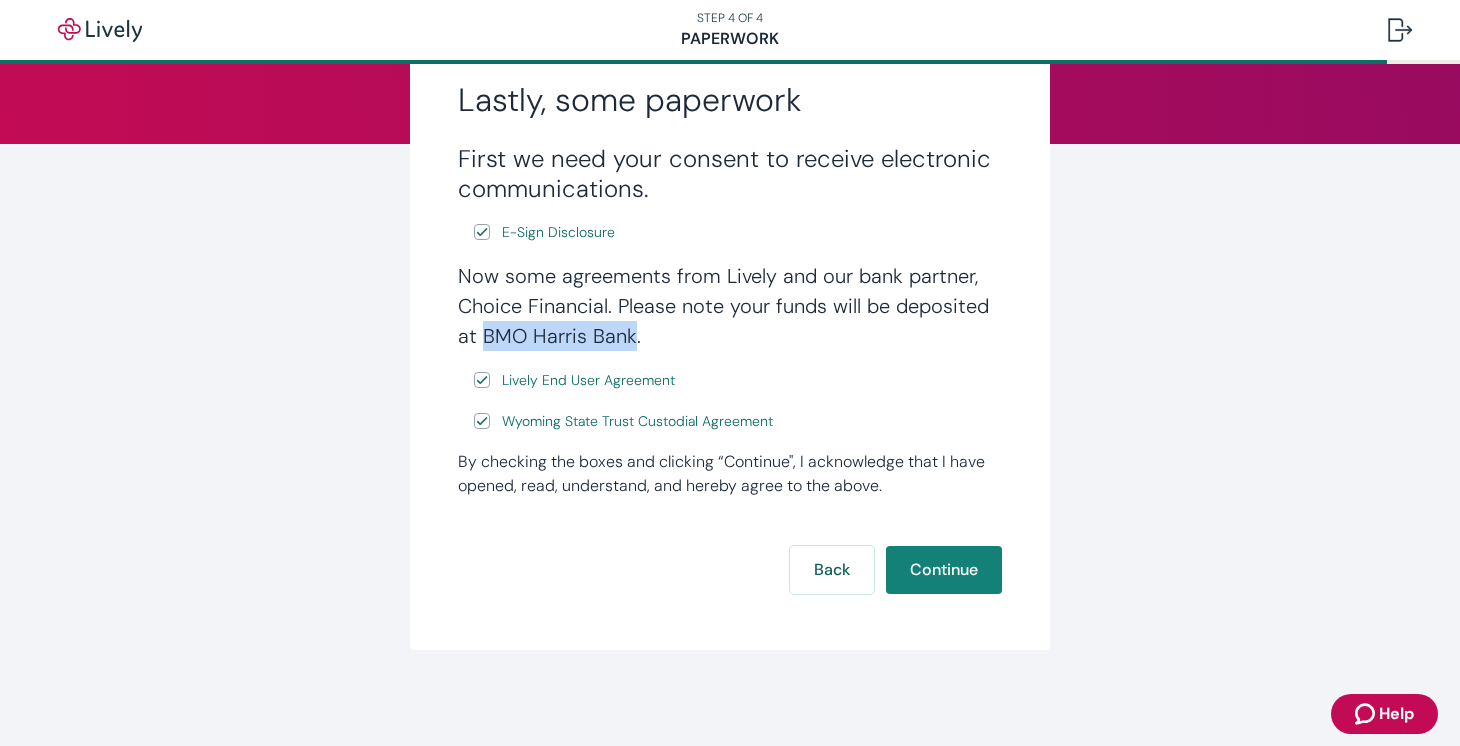 drag, startPoint x: 633, startPoint y: 340, endPoint x: 485, endPoint y: 340, distance: 148 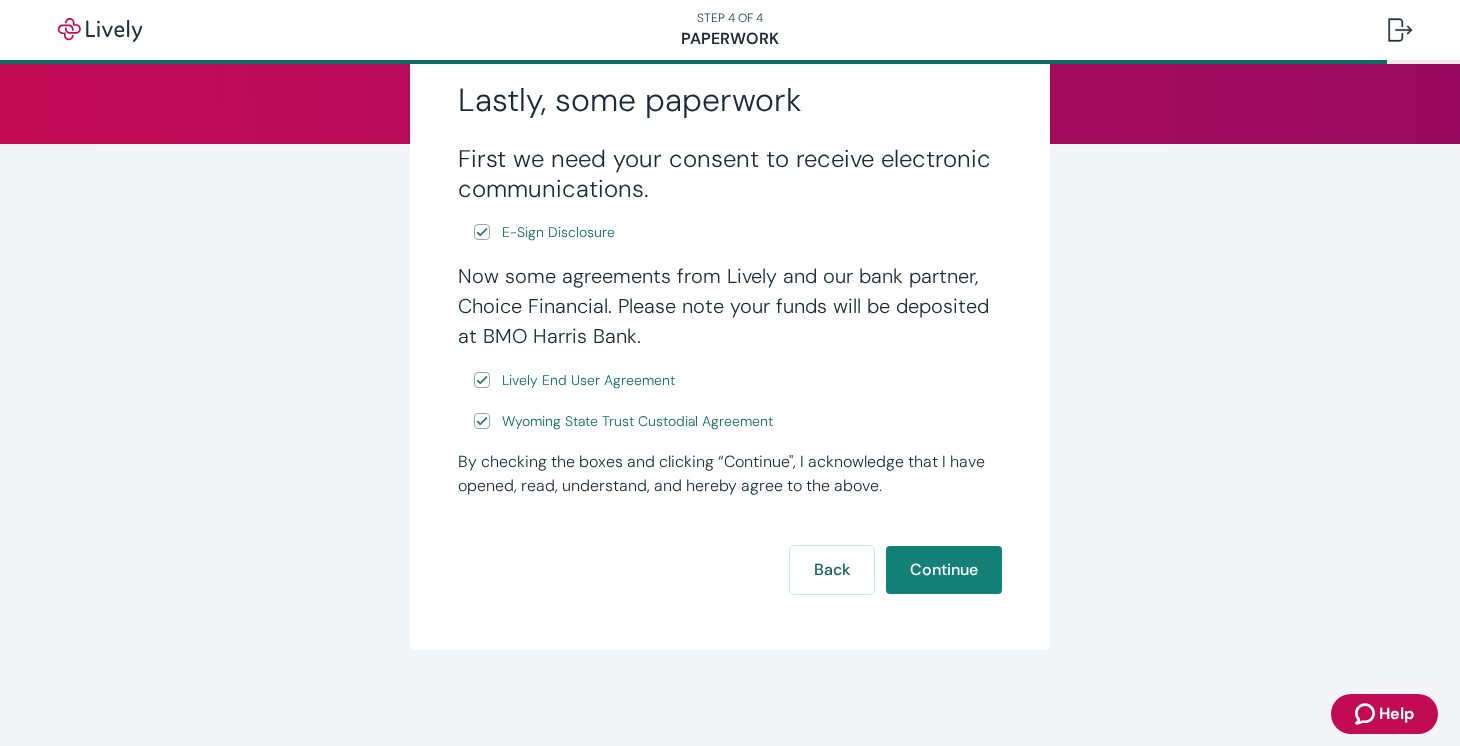 click on "By checking the boxes and clicking “Continue", I acknowledge that I have opened, read, understand, and hereby agree to the above." at bounding box center [730, 474] 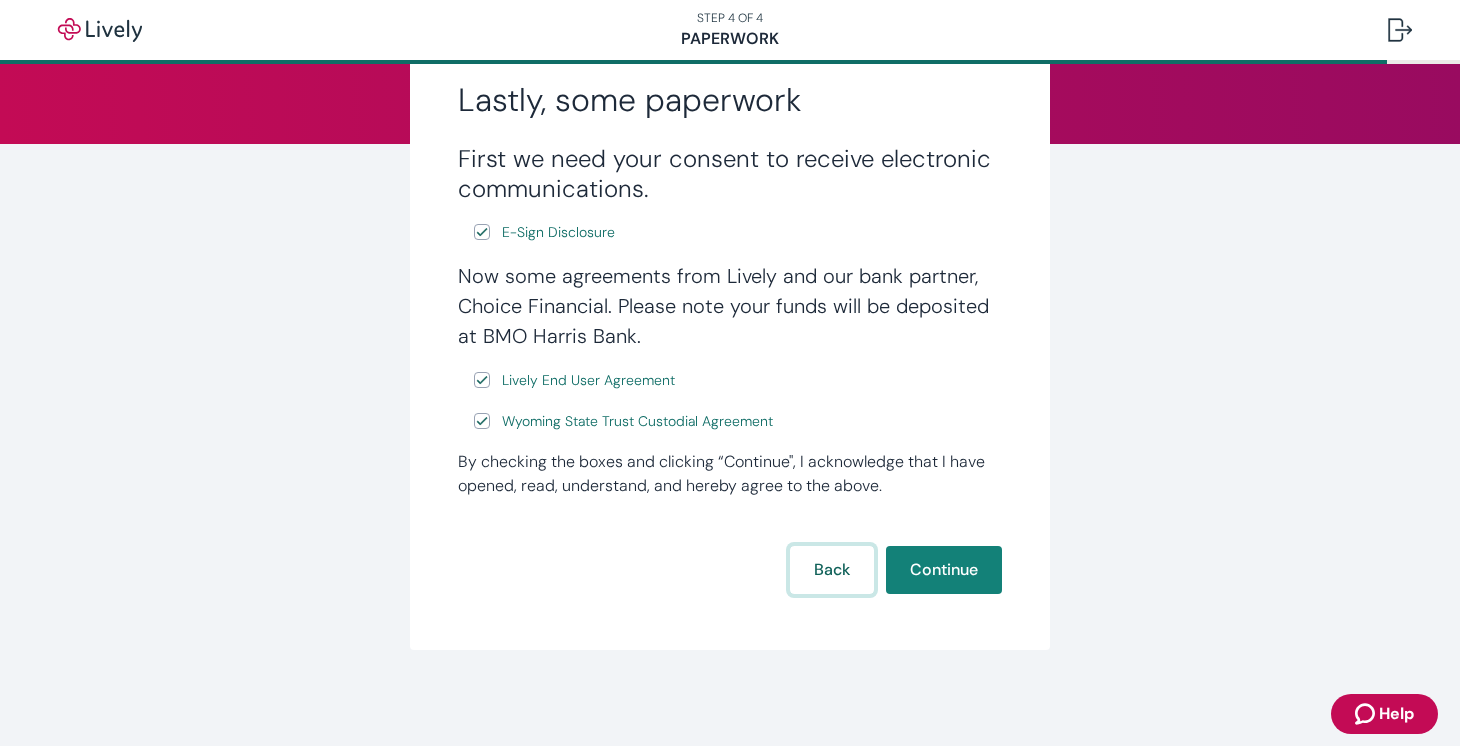 click on "Back" at bounding box center [832, 570] 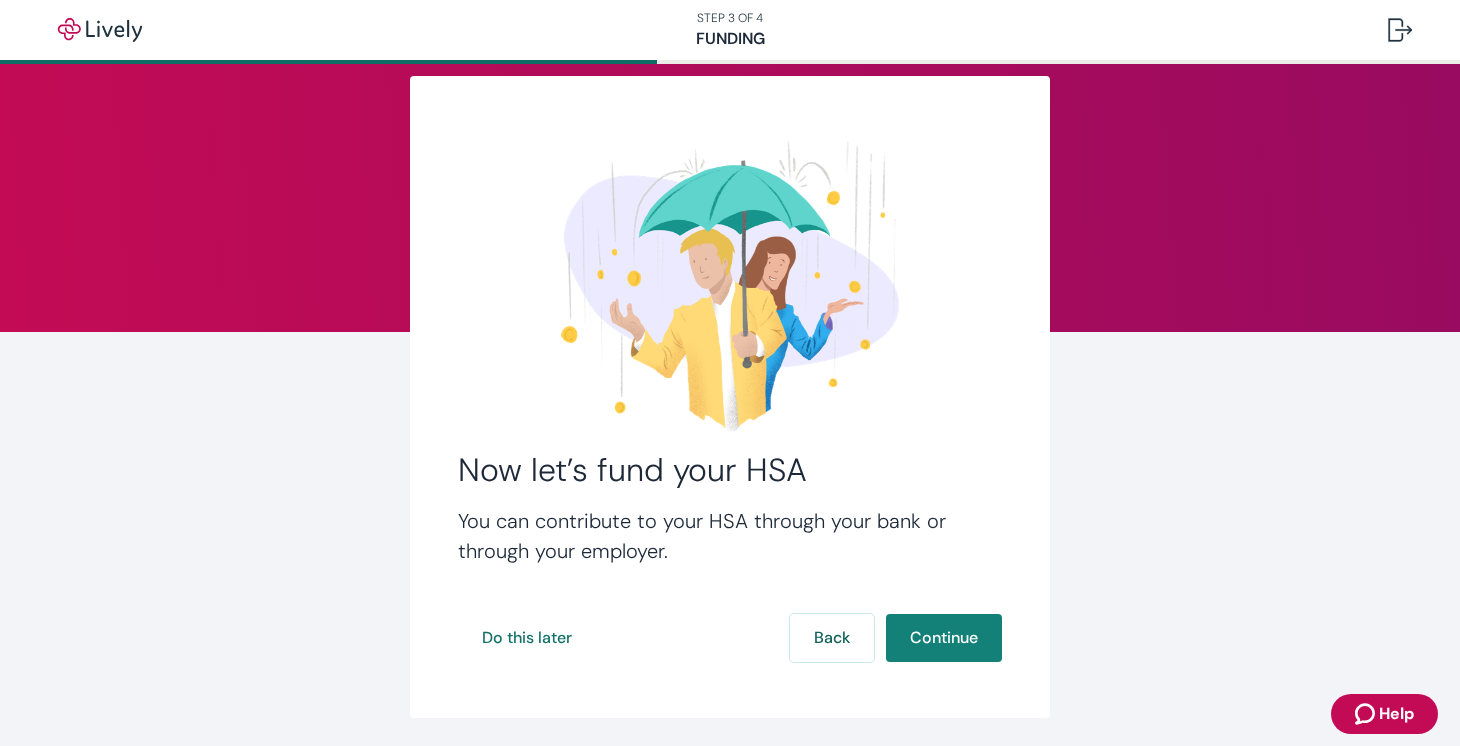 scroll, scrollTop: 38, scrollLeft: 0, axis: vertical 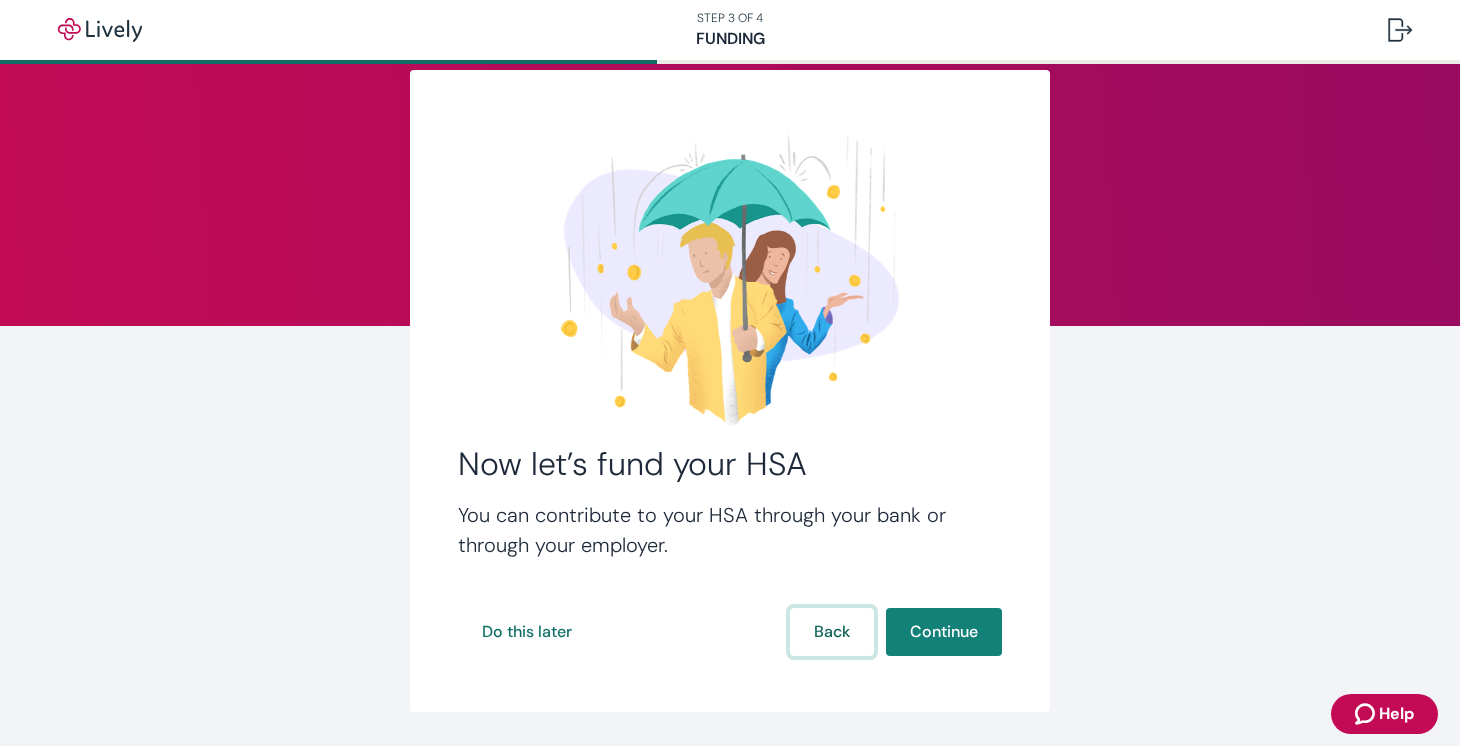click on "Back" at bounding box center [832, 632] 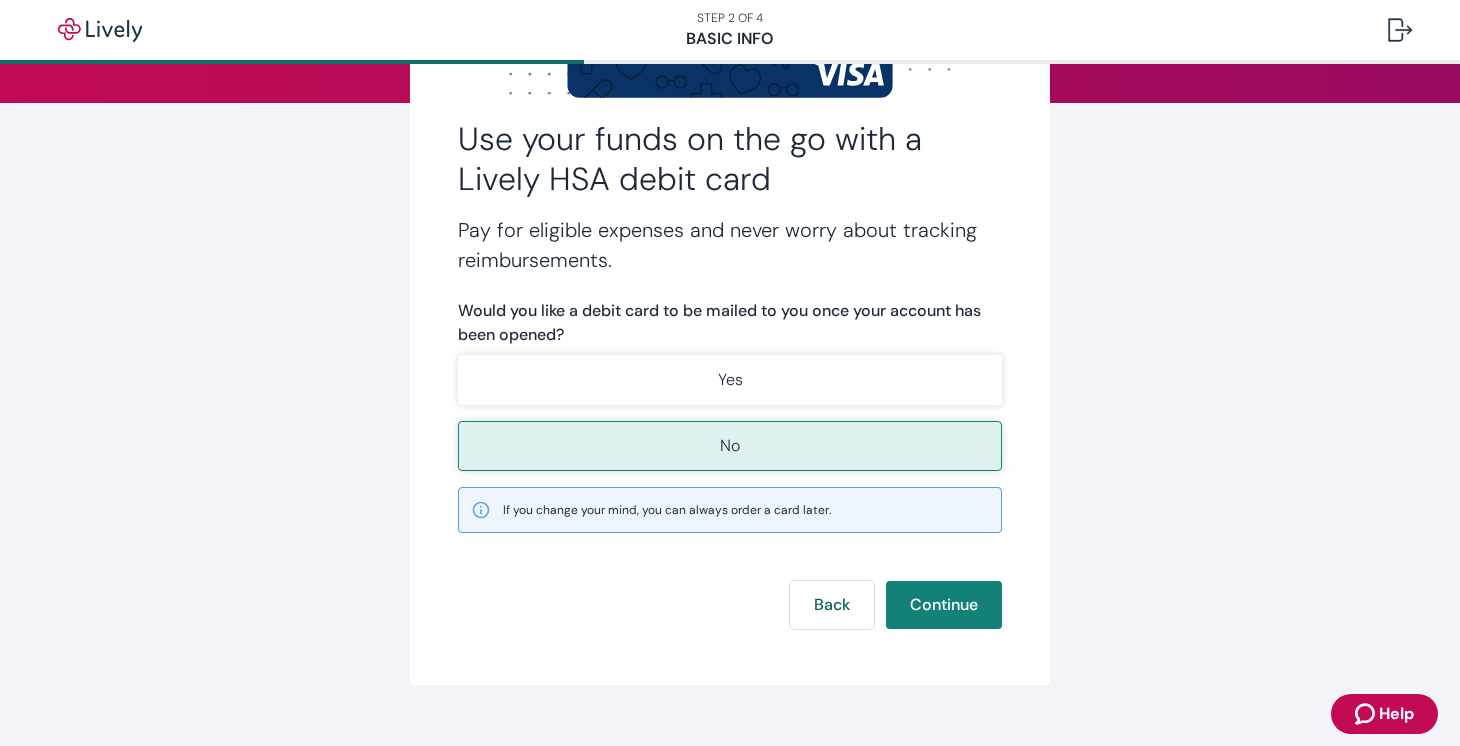 scroll, scrollTop: 262, scrollLeft: 0, axis: vertical 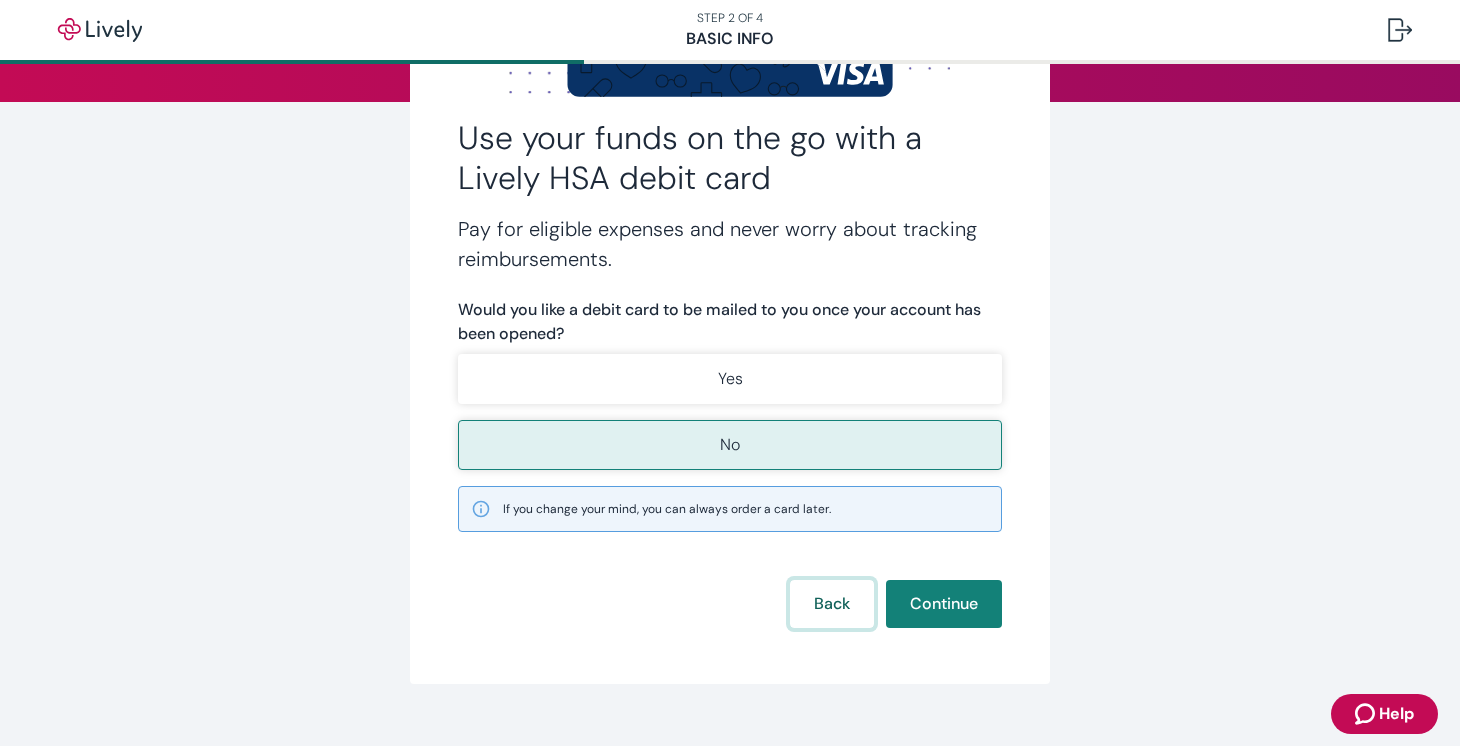 click on "Back" at bounding box center [832, 604] 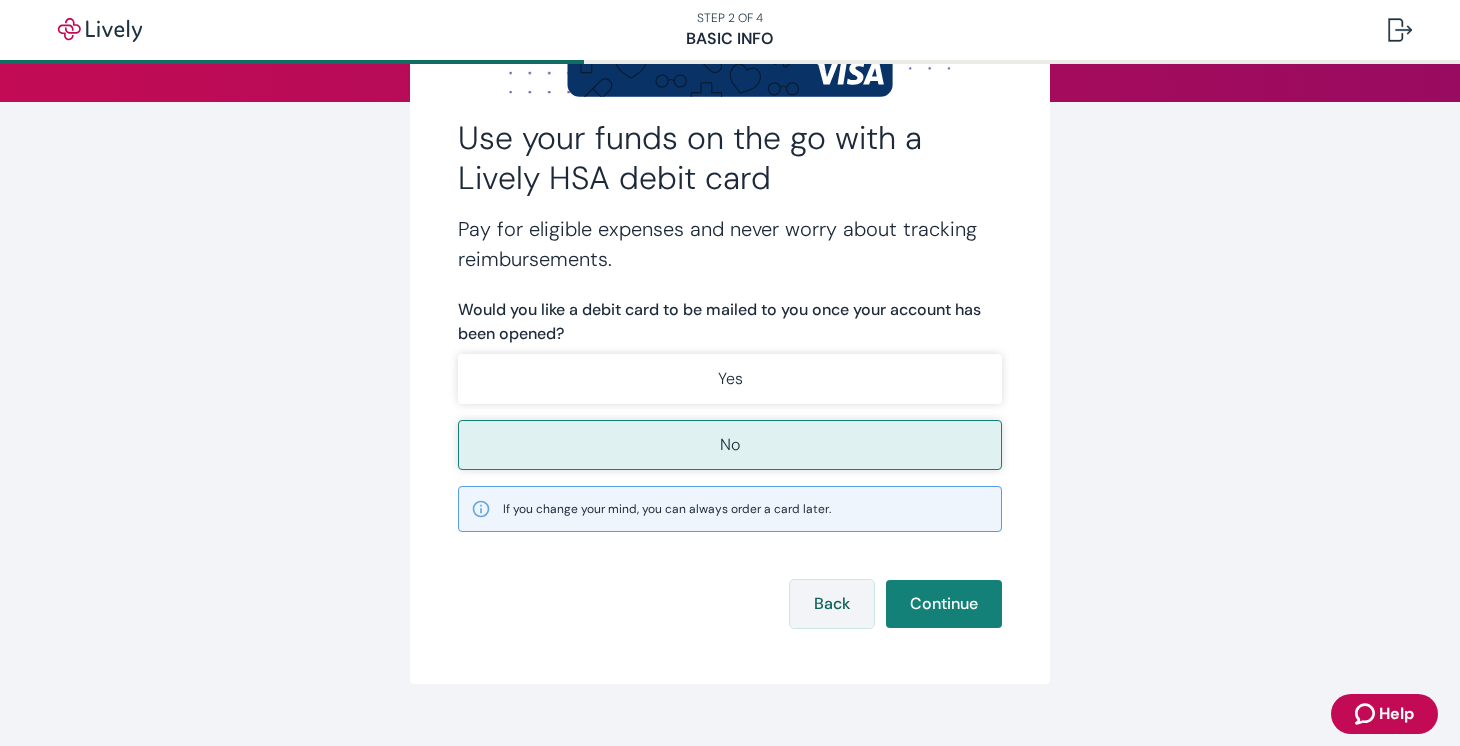 scroll, scrollTop: 0, scrollLeft: 0, axis: both 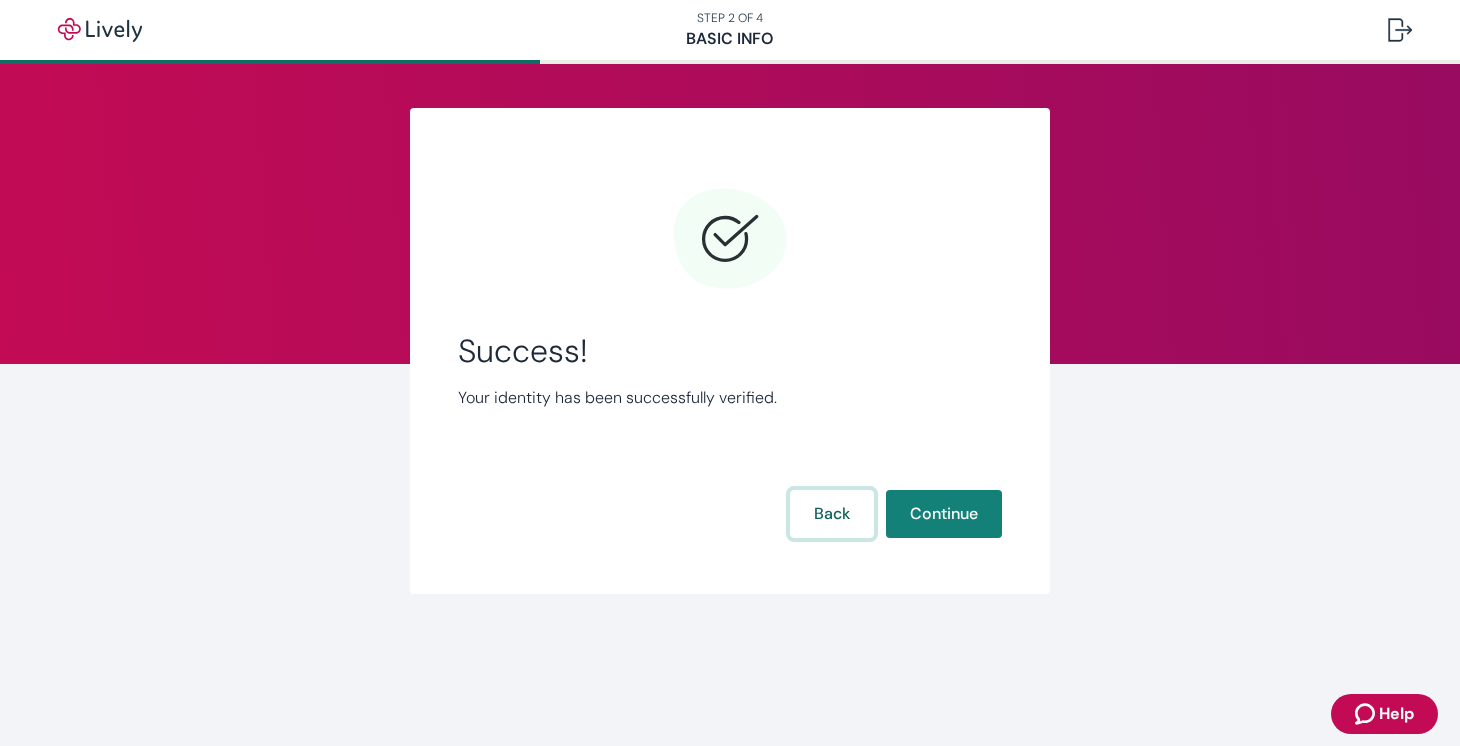 click on "Back" at bounding box center (832, 514) 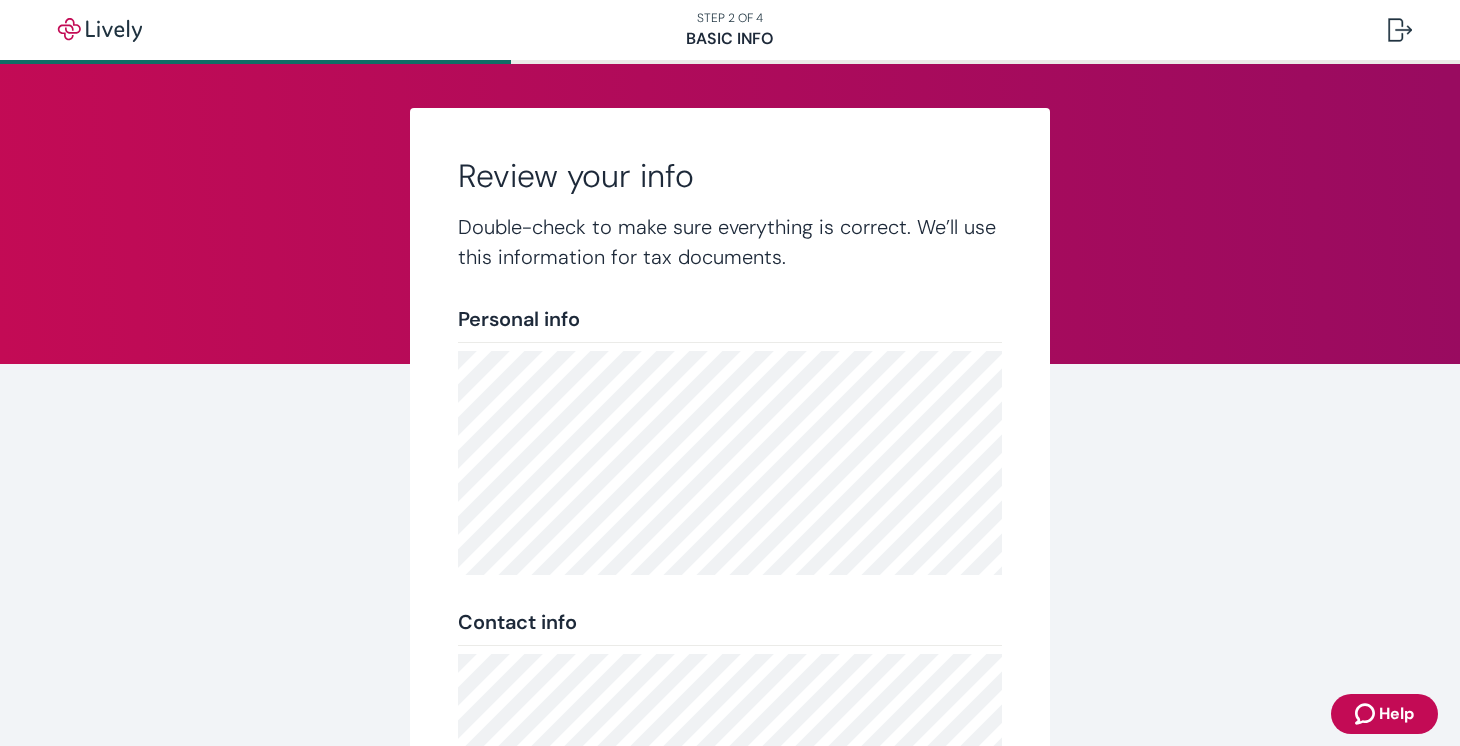 scroll, scrollTop: 388, scrollLeft: 0, axis: vertical 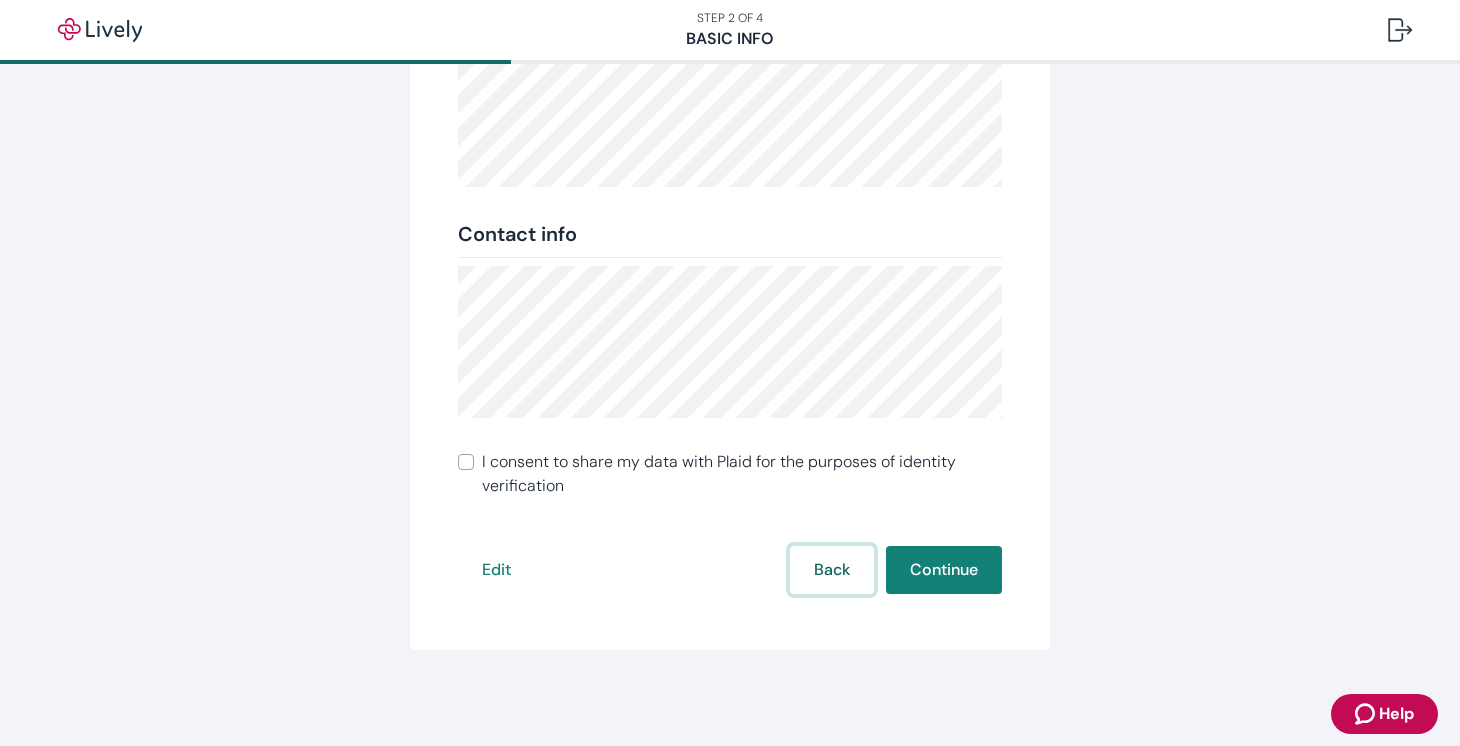 click on "Back" at bounding box center (832, 570) 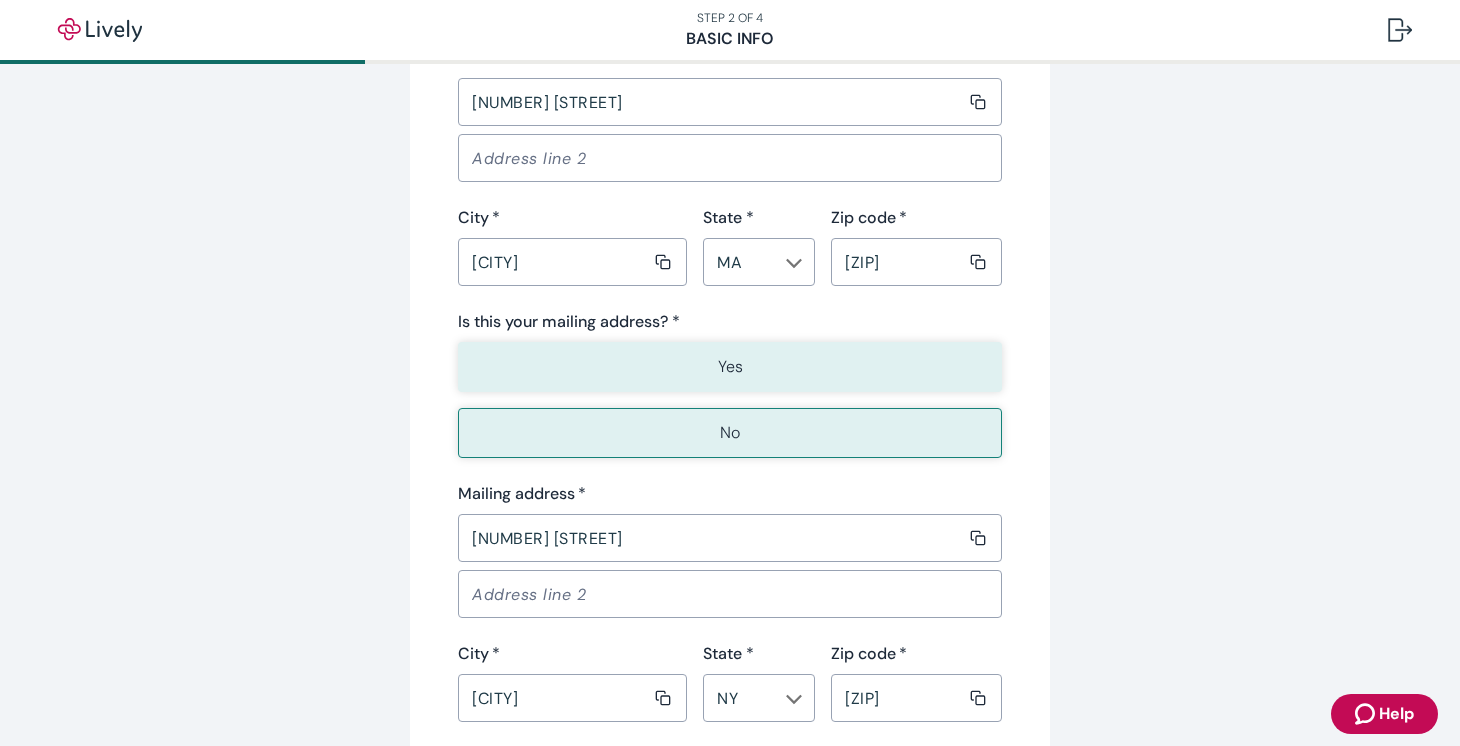 scroll, scrollTop: 1588, scrollLeft: 0, axis: vertical 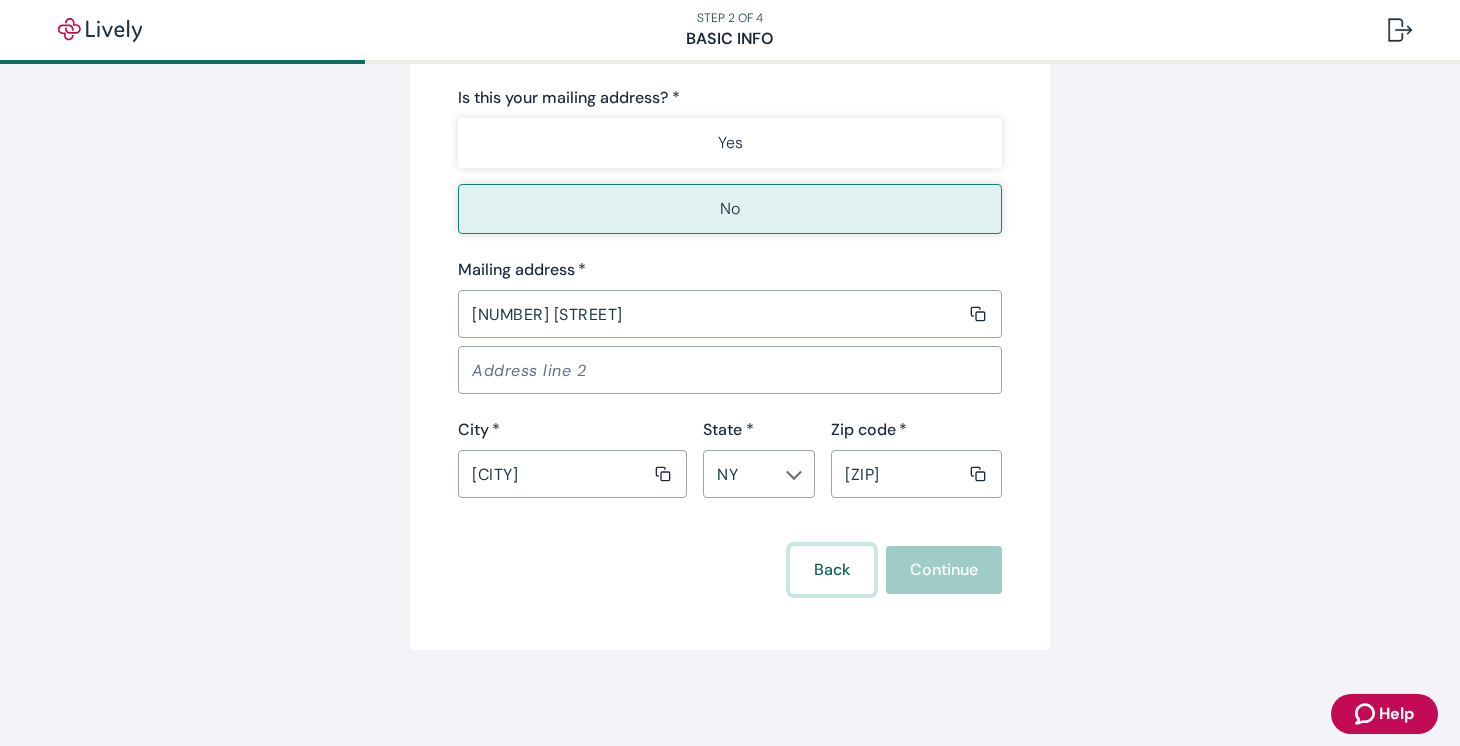 click on "Back" at bounding box center [832, 570] 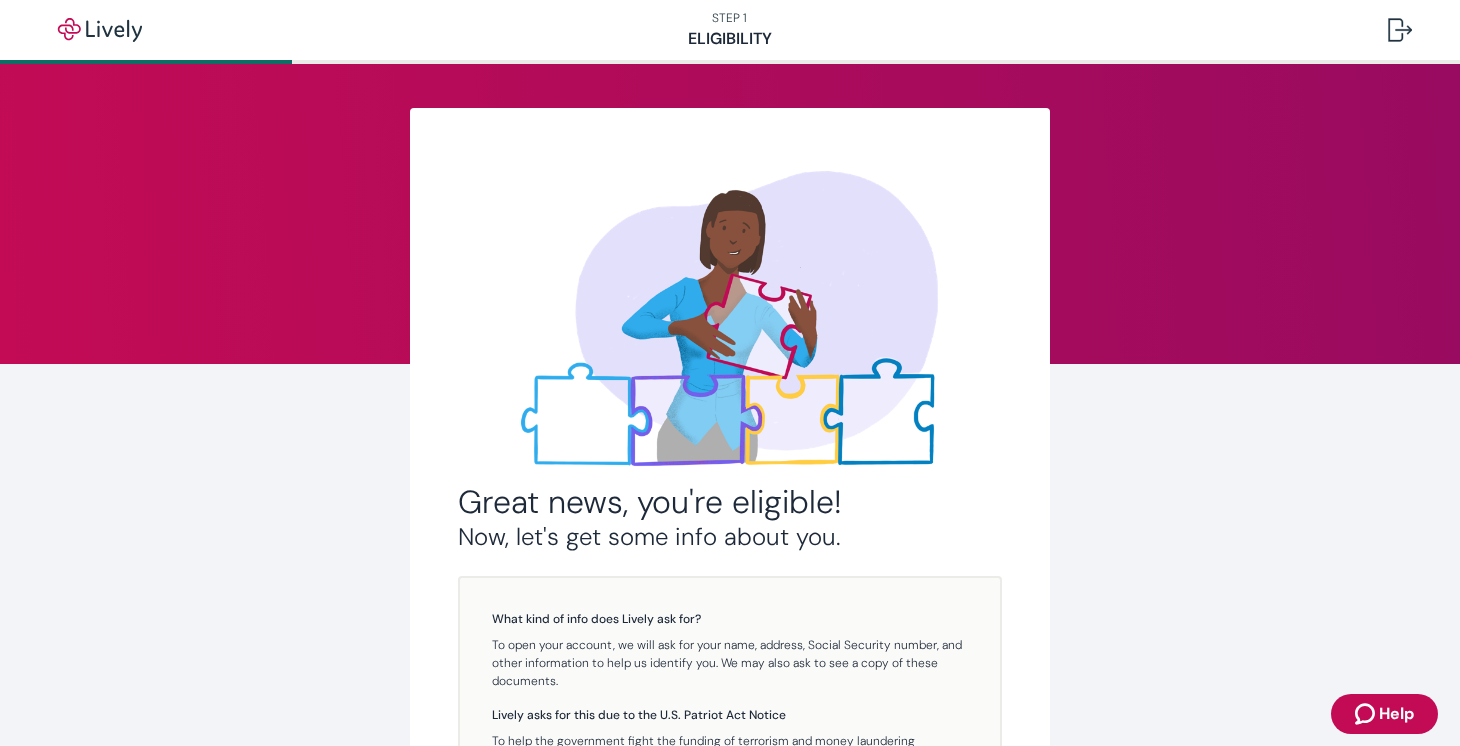 scroll, scrollTop: 322, scrollLeft: 0, axis: vertical 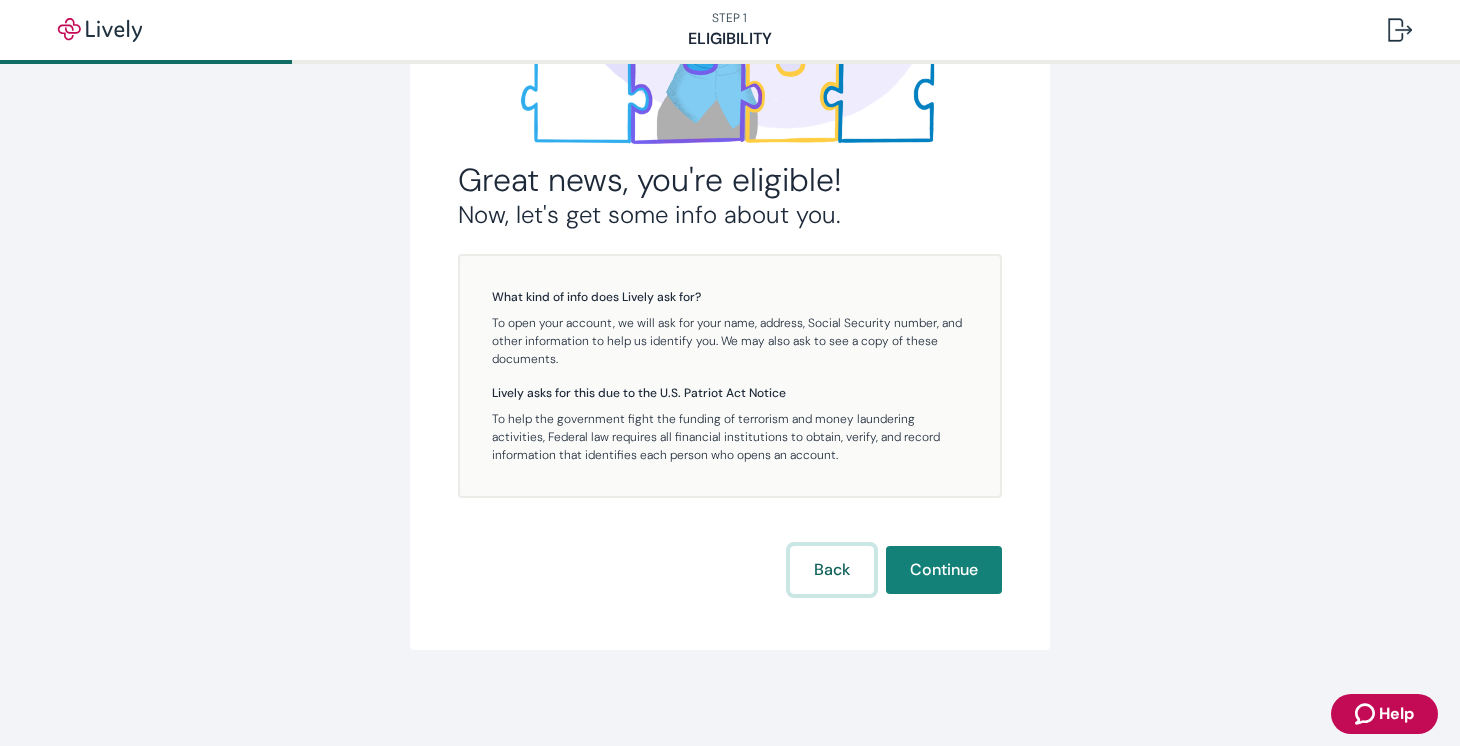 click on "Back" at bounding box center (832, 570) 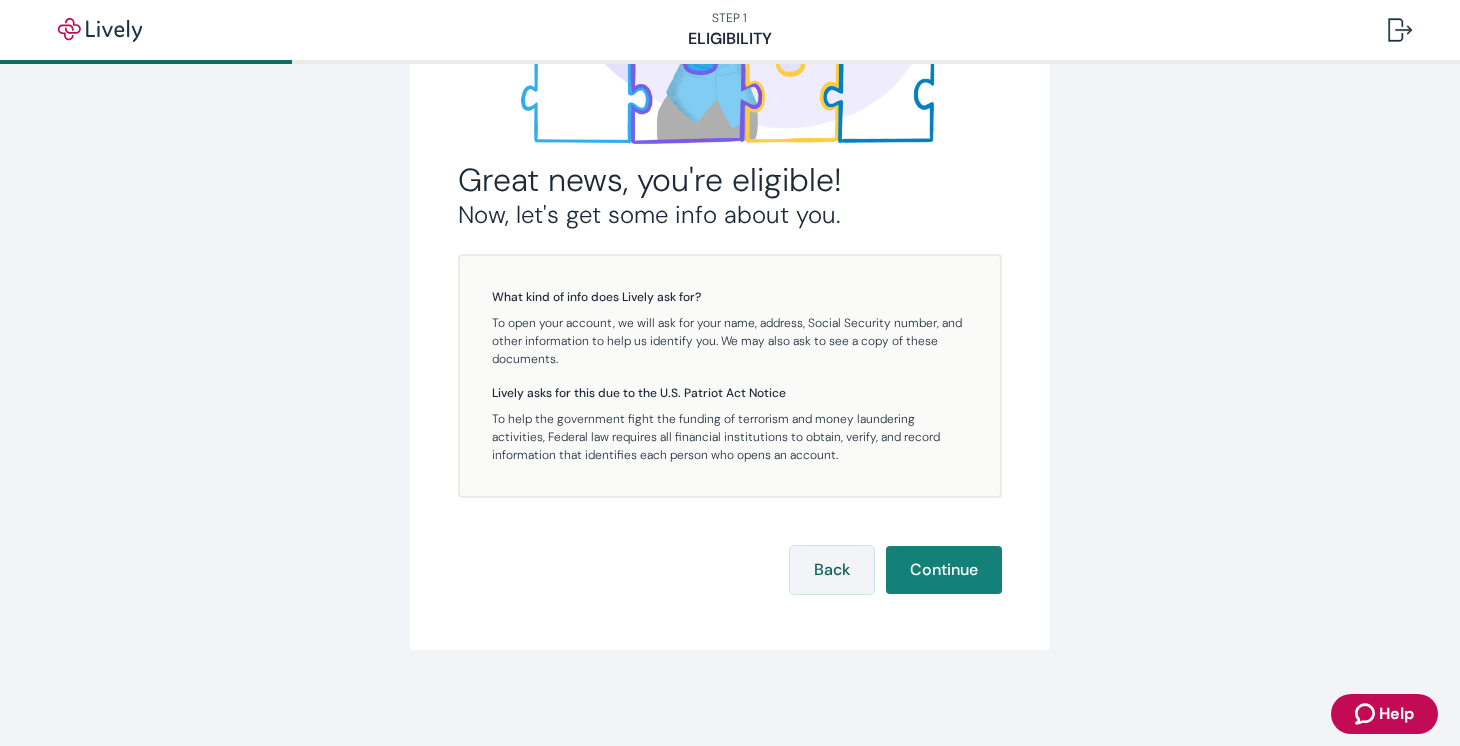 scroll, scrollTop: 0, scrollLeft: 0, axis: both 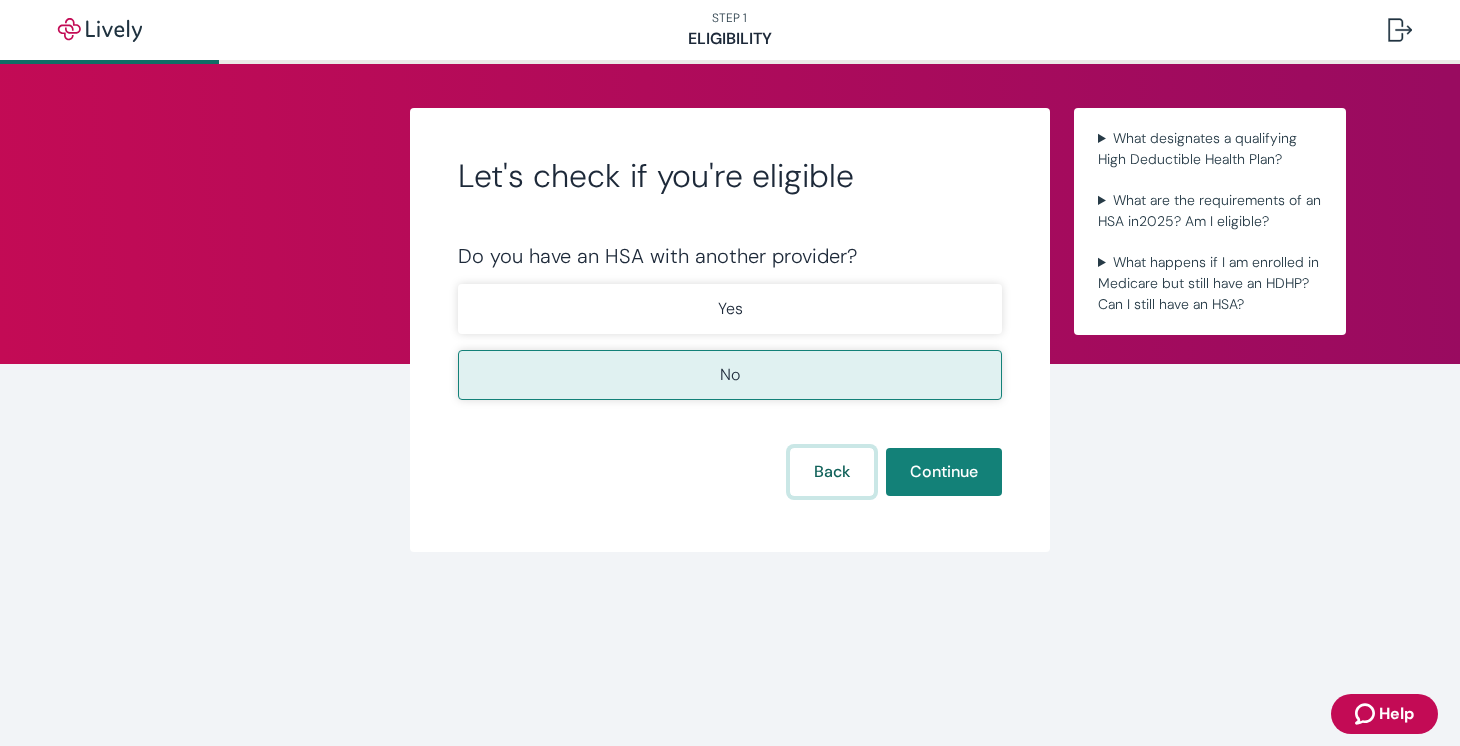 click on "Back" at bounding box center [832, 472] 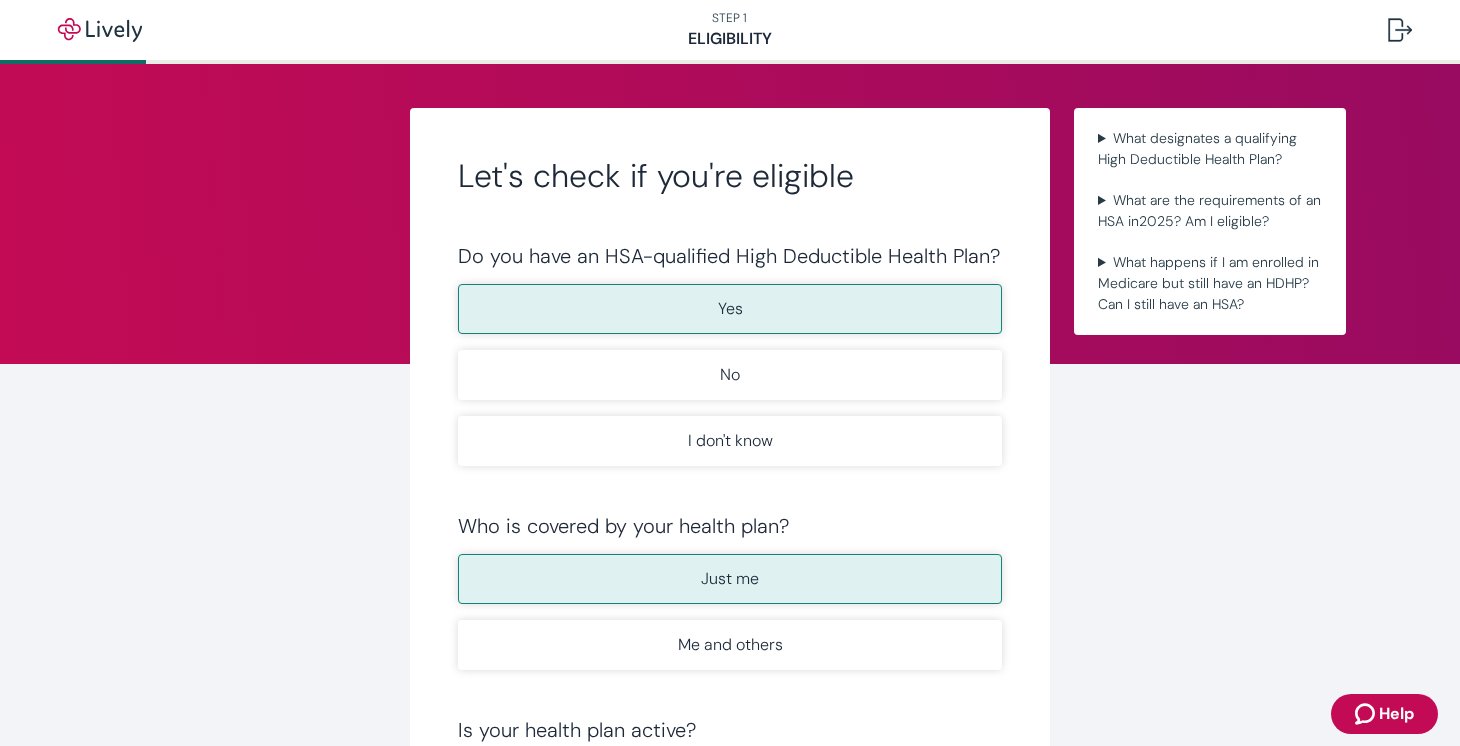 scroll, scrollTop: 376, scrollLeft: 0, axis: vertical 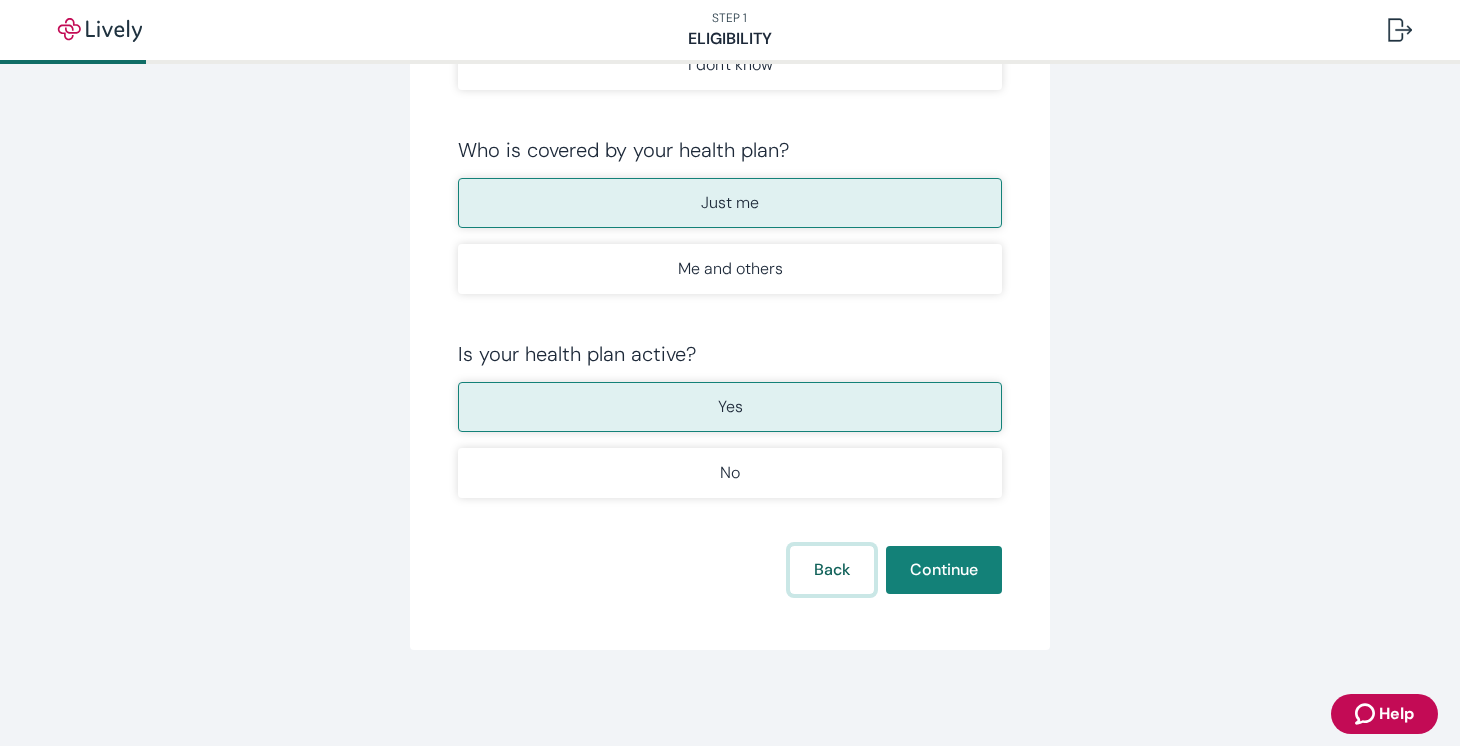 click on "Back" at bounding box center (832, 570) 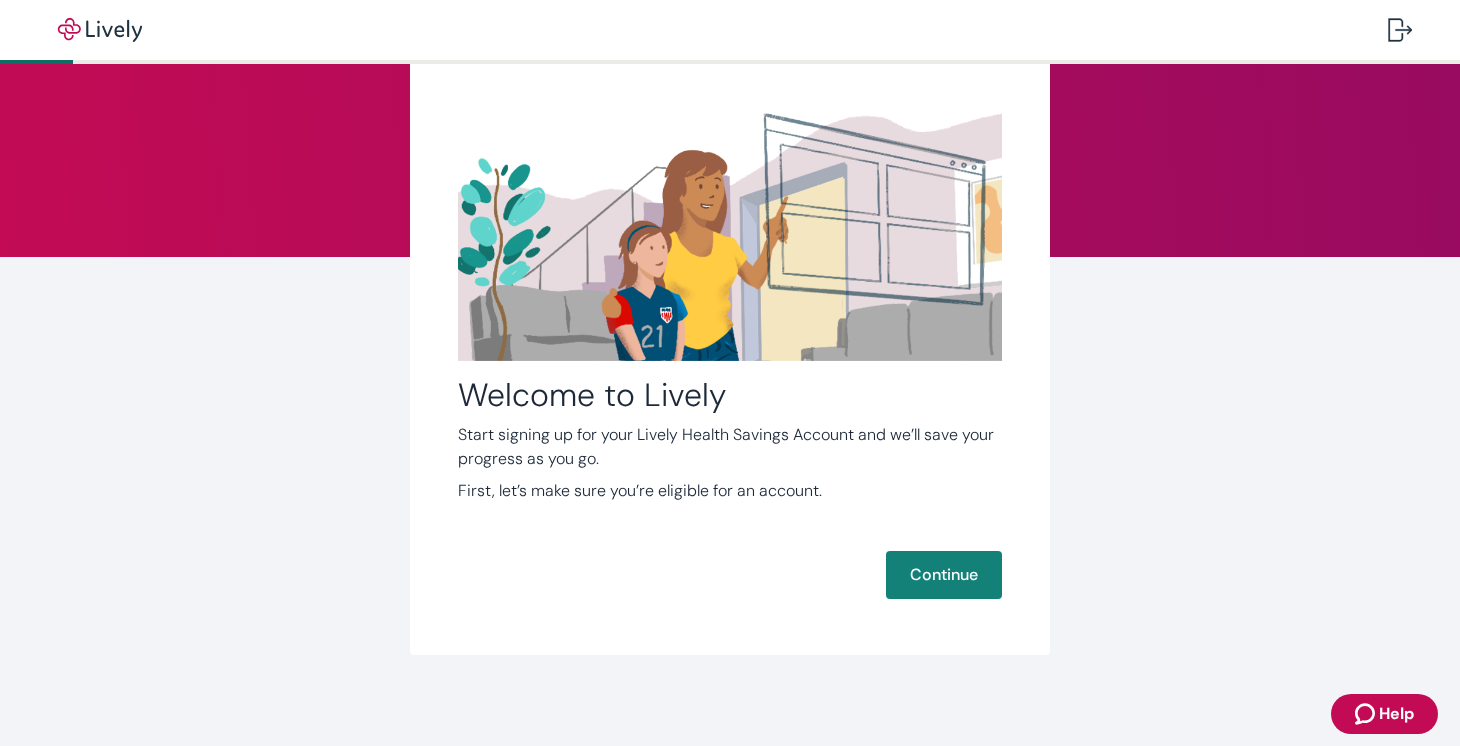 scroll, scrollTop: 112, scrollLeft: 0, axis: vertical 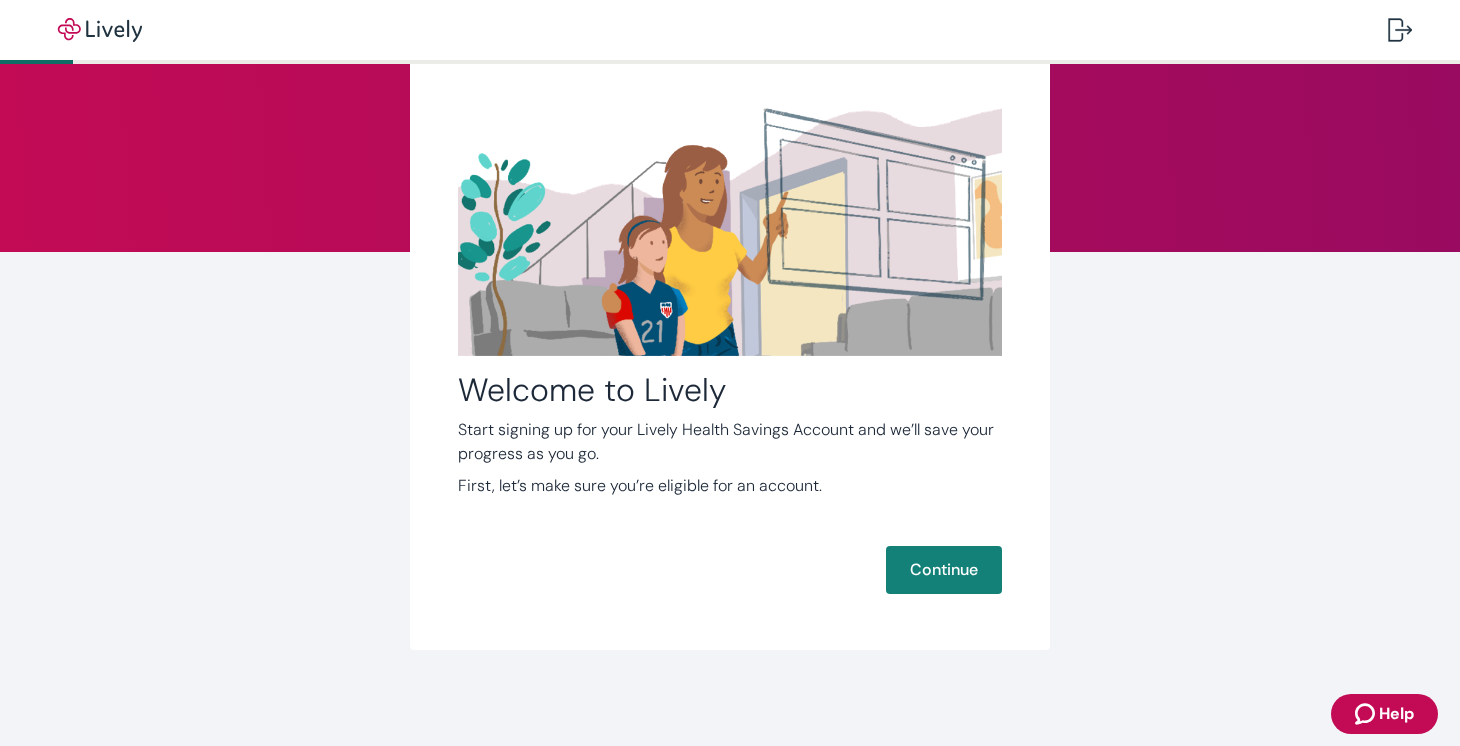 type 